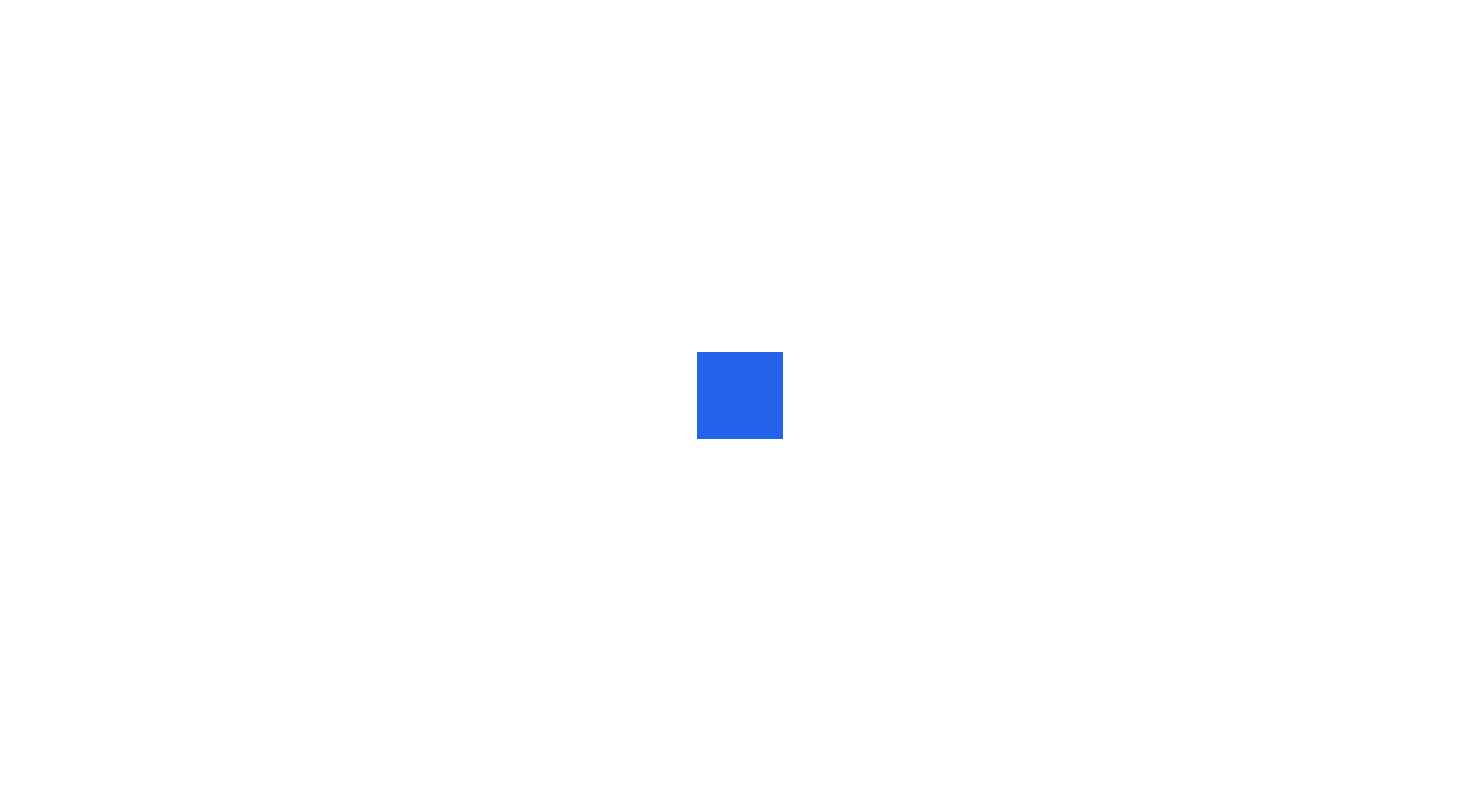 scroll, scrollTop: 0, scrollLeft: 0, axis: both 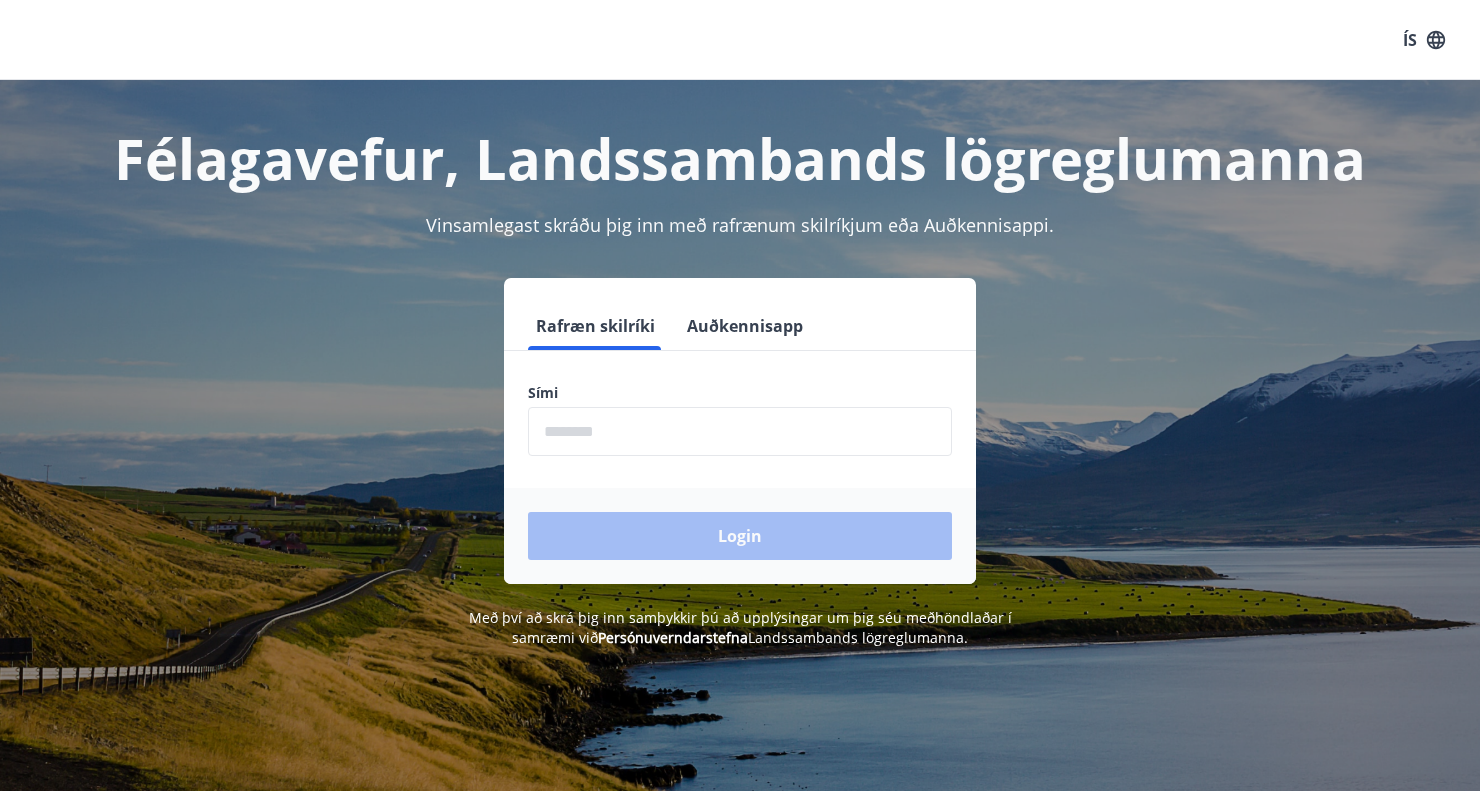 click at bounding box center [740, 431] 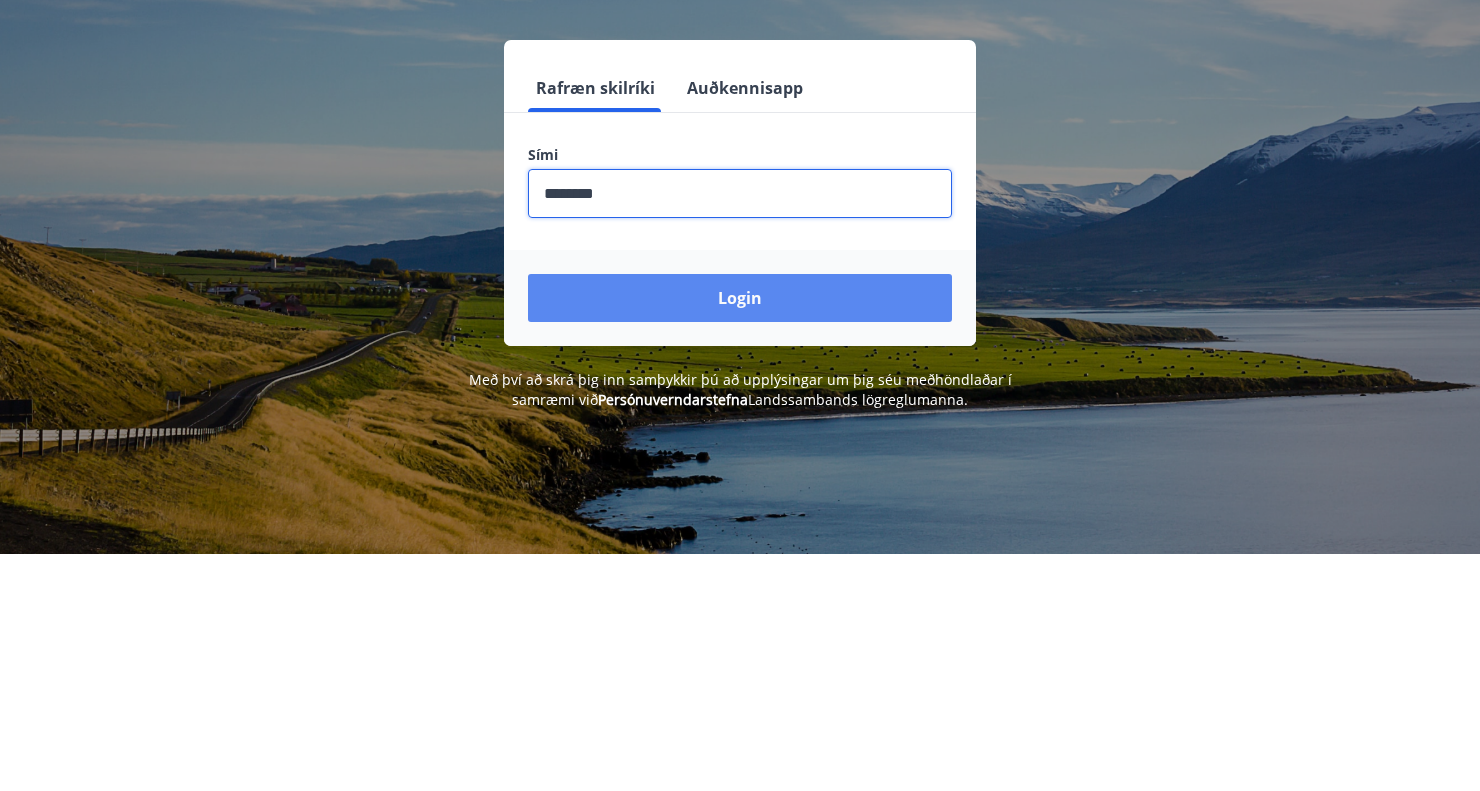 type on "********" 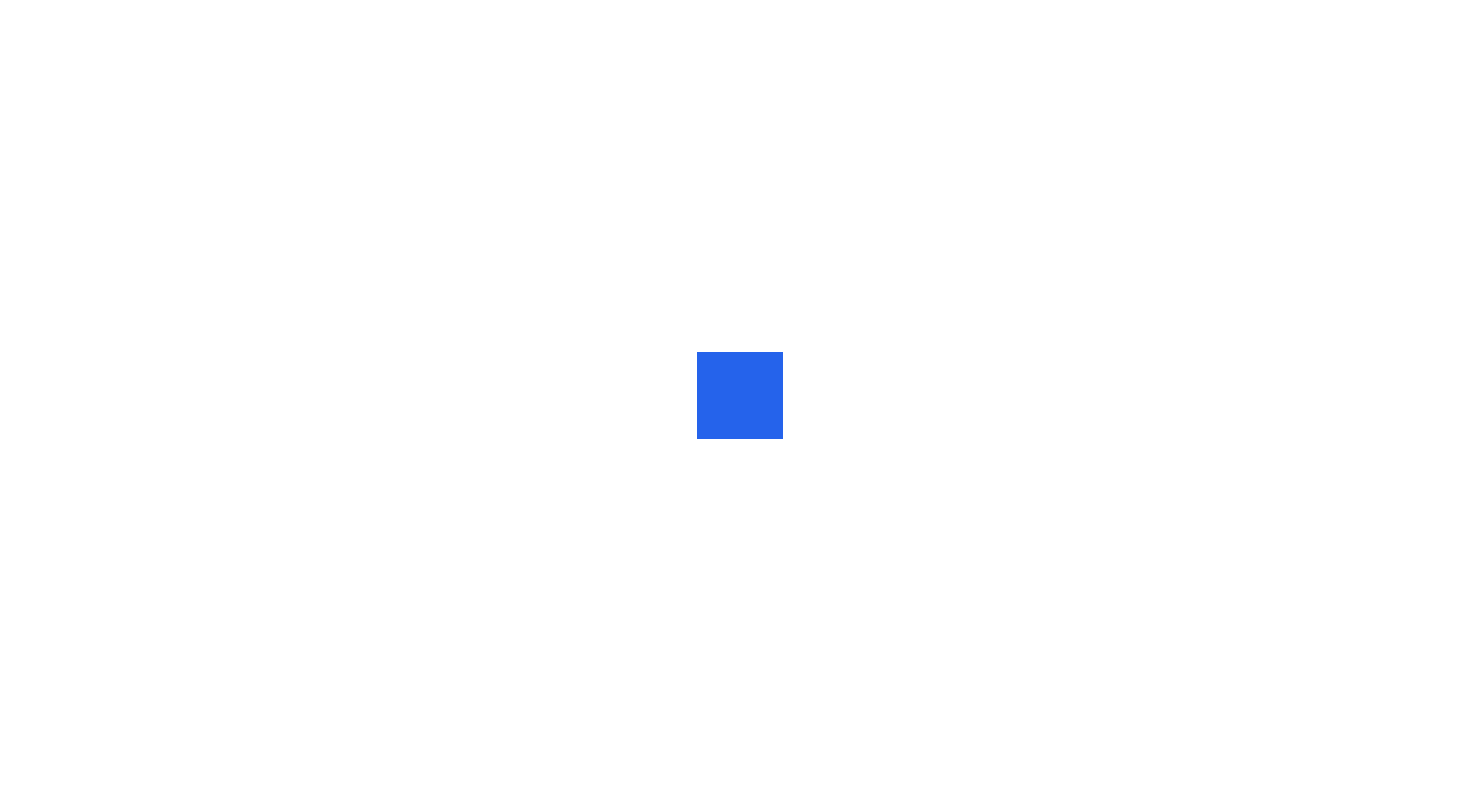 scroll, scrollTop: 0, scrollLeft: 0, axis: both 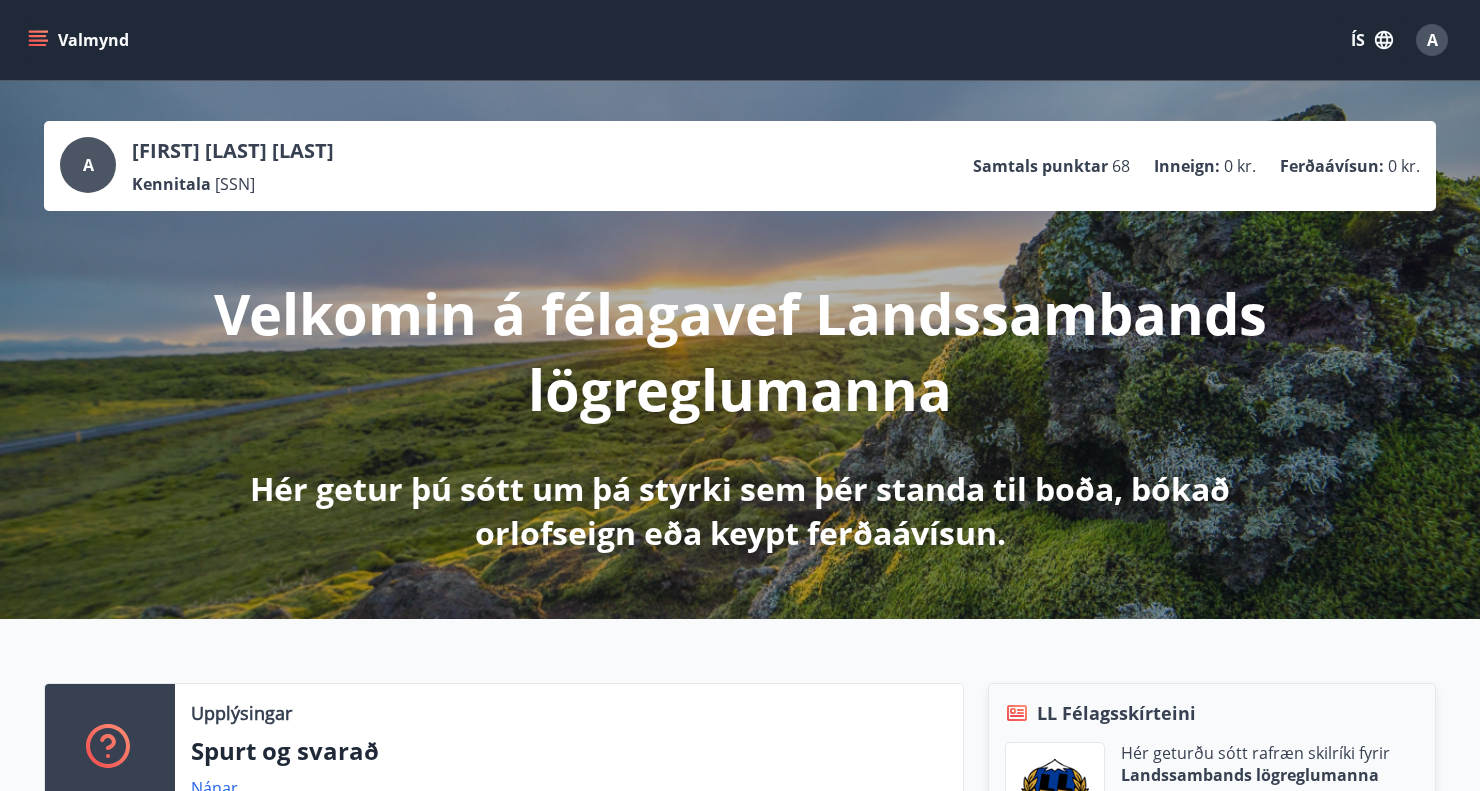 click 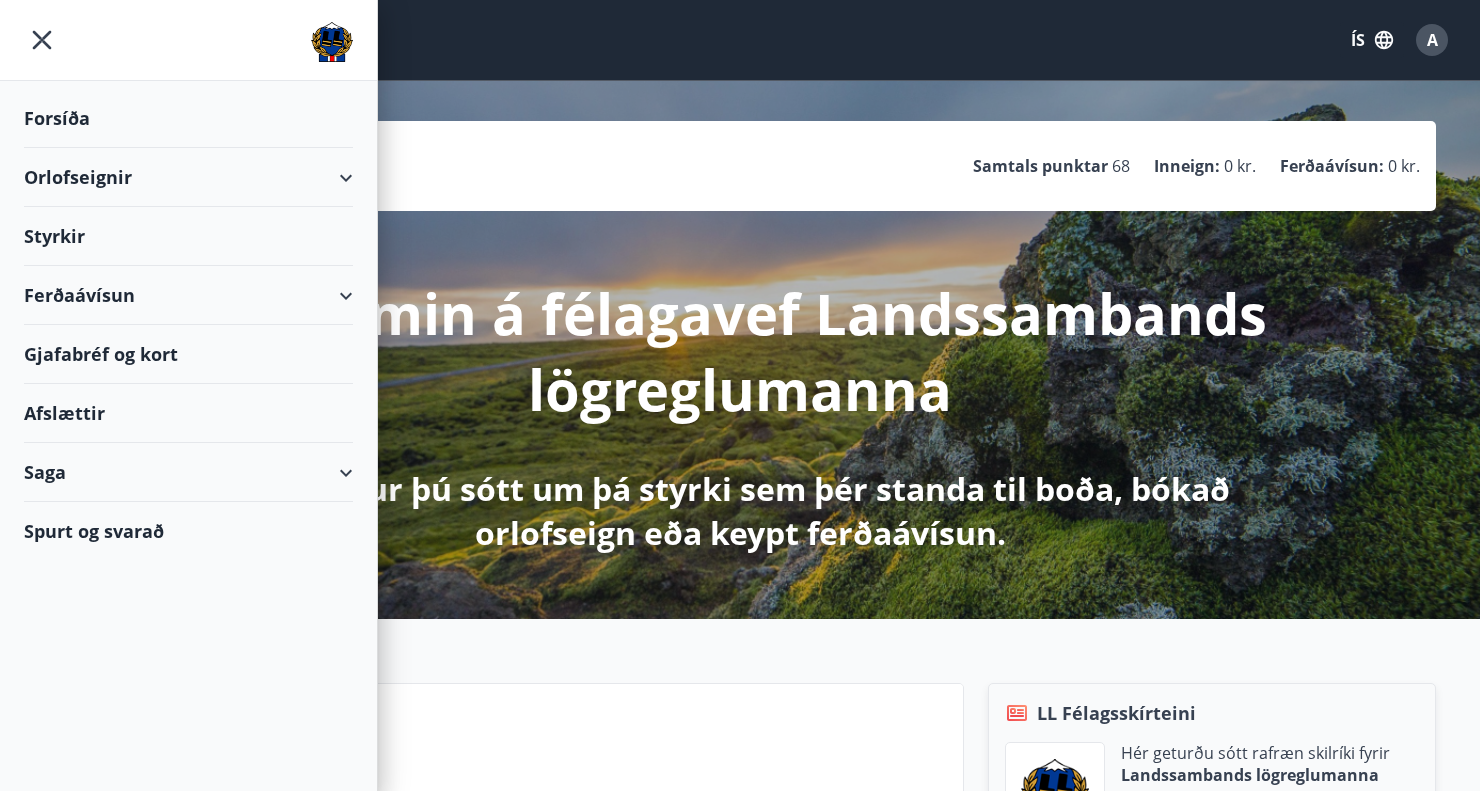 click on "Orlofseignir" at bounding box center [188, 177] 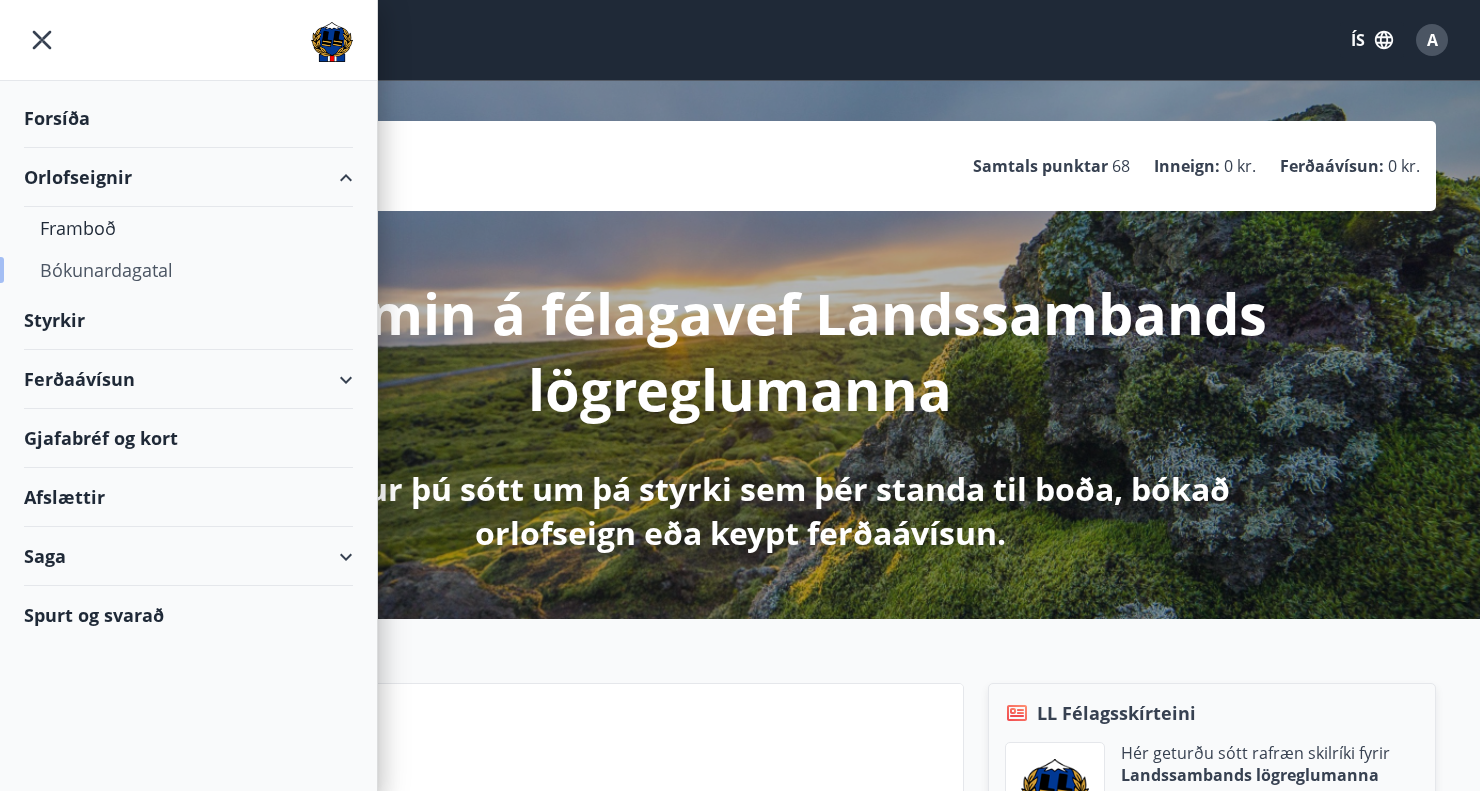 click on "Bókunardagatal" at bounding box center (188, 270) 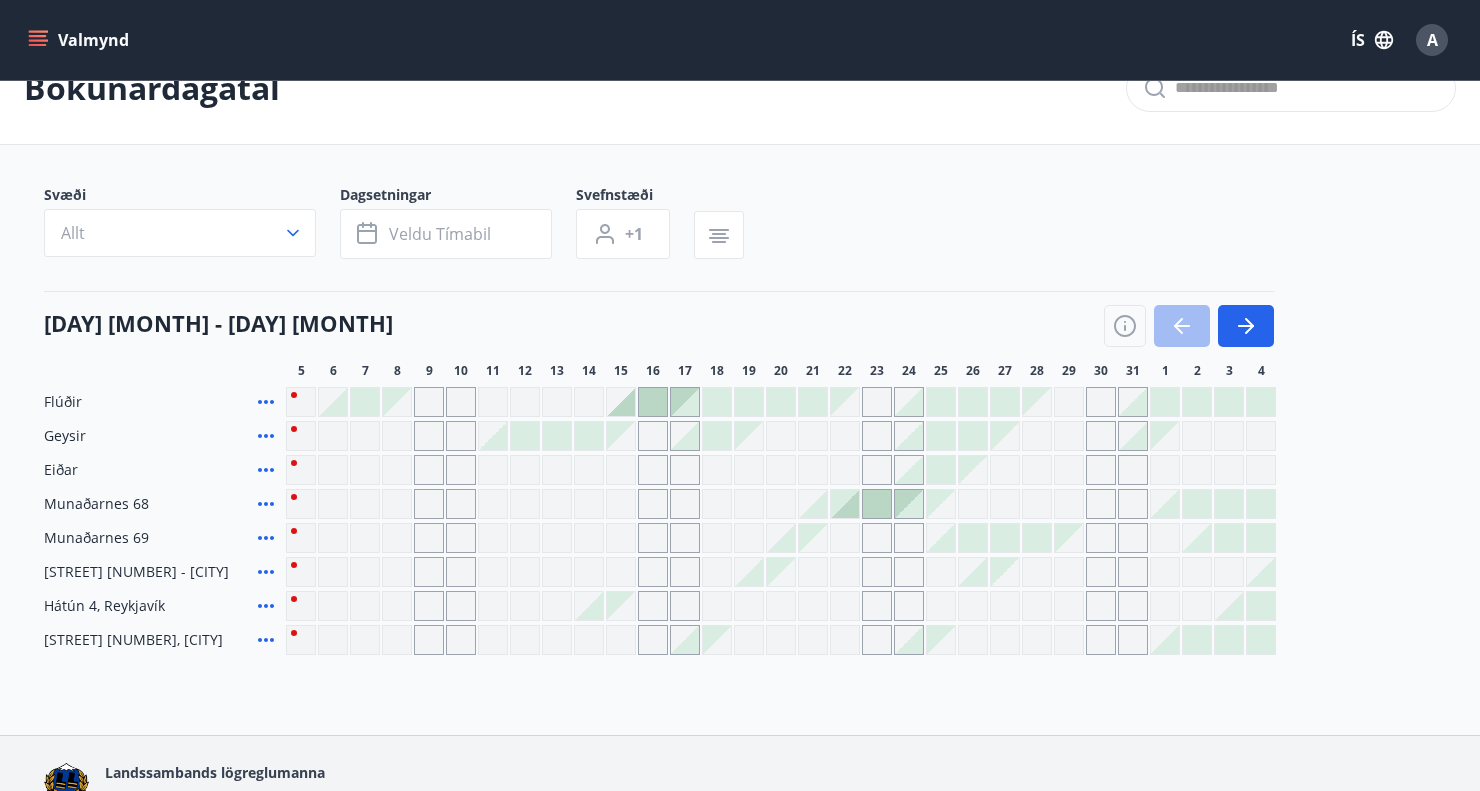 scroll, scrollTop: 66, scrollLeft: 0, axis: vertical 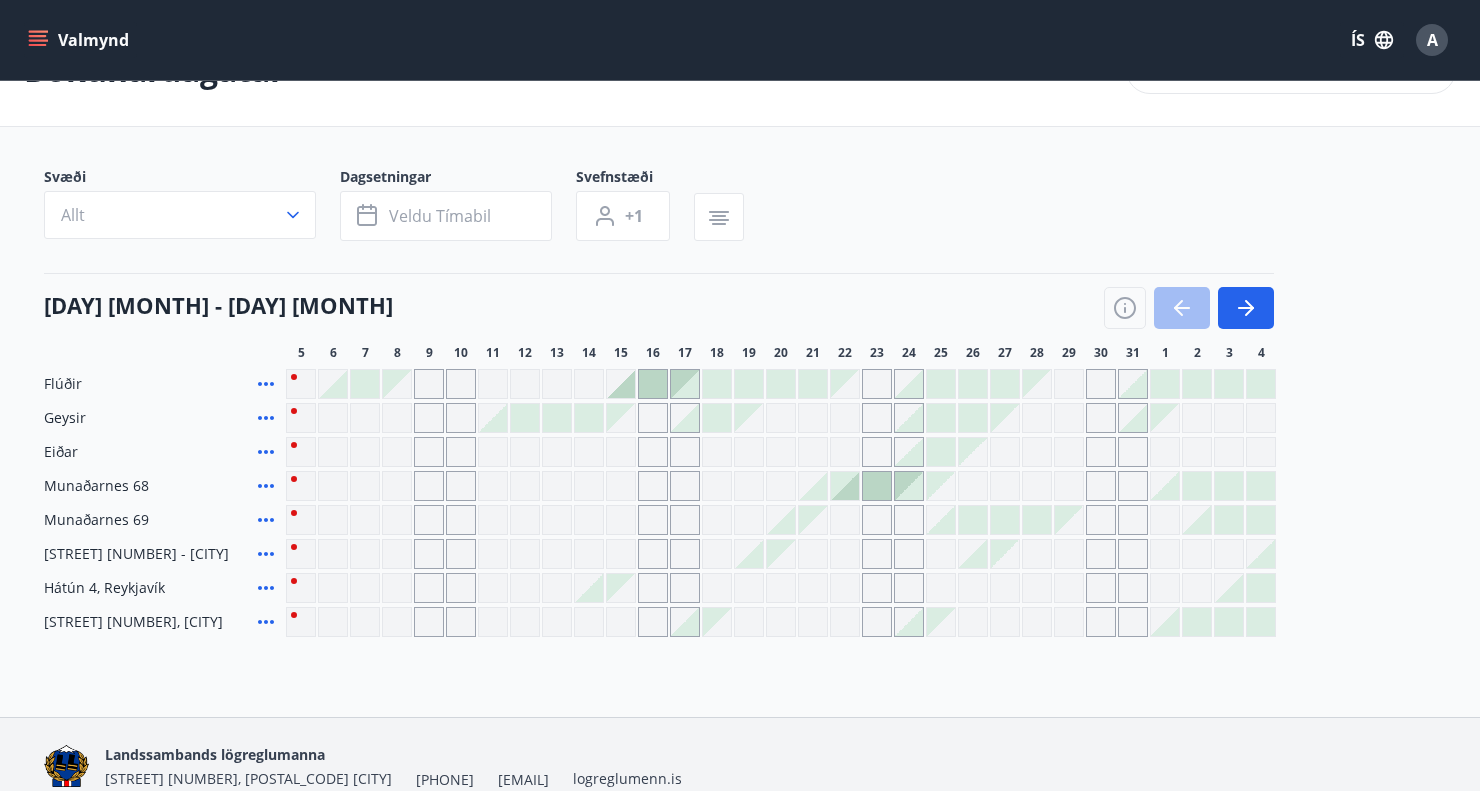 click at bounding box center [1189, 308] 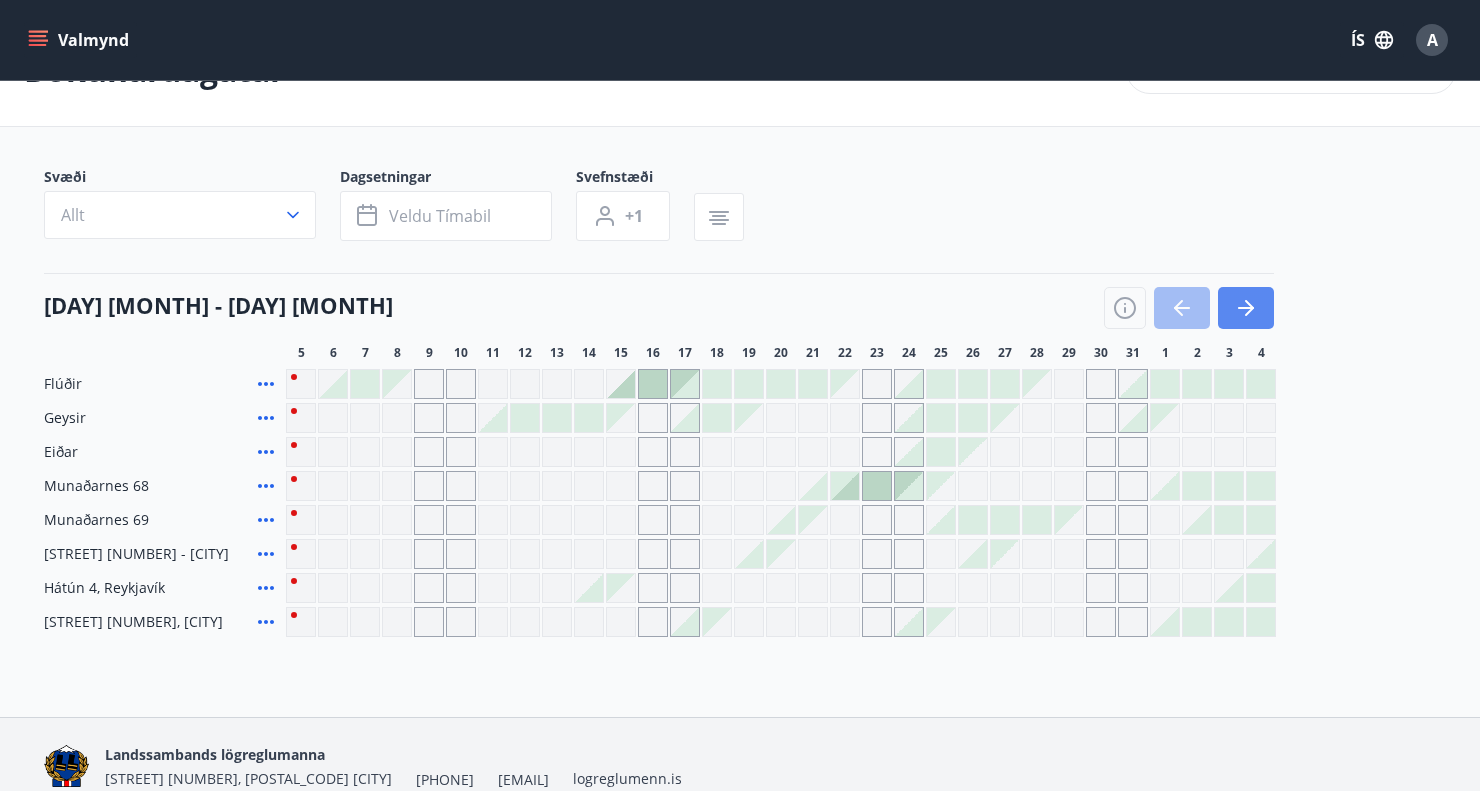 click at bounding box center [1246, 308] 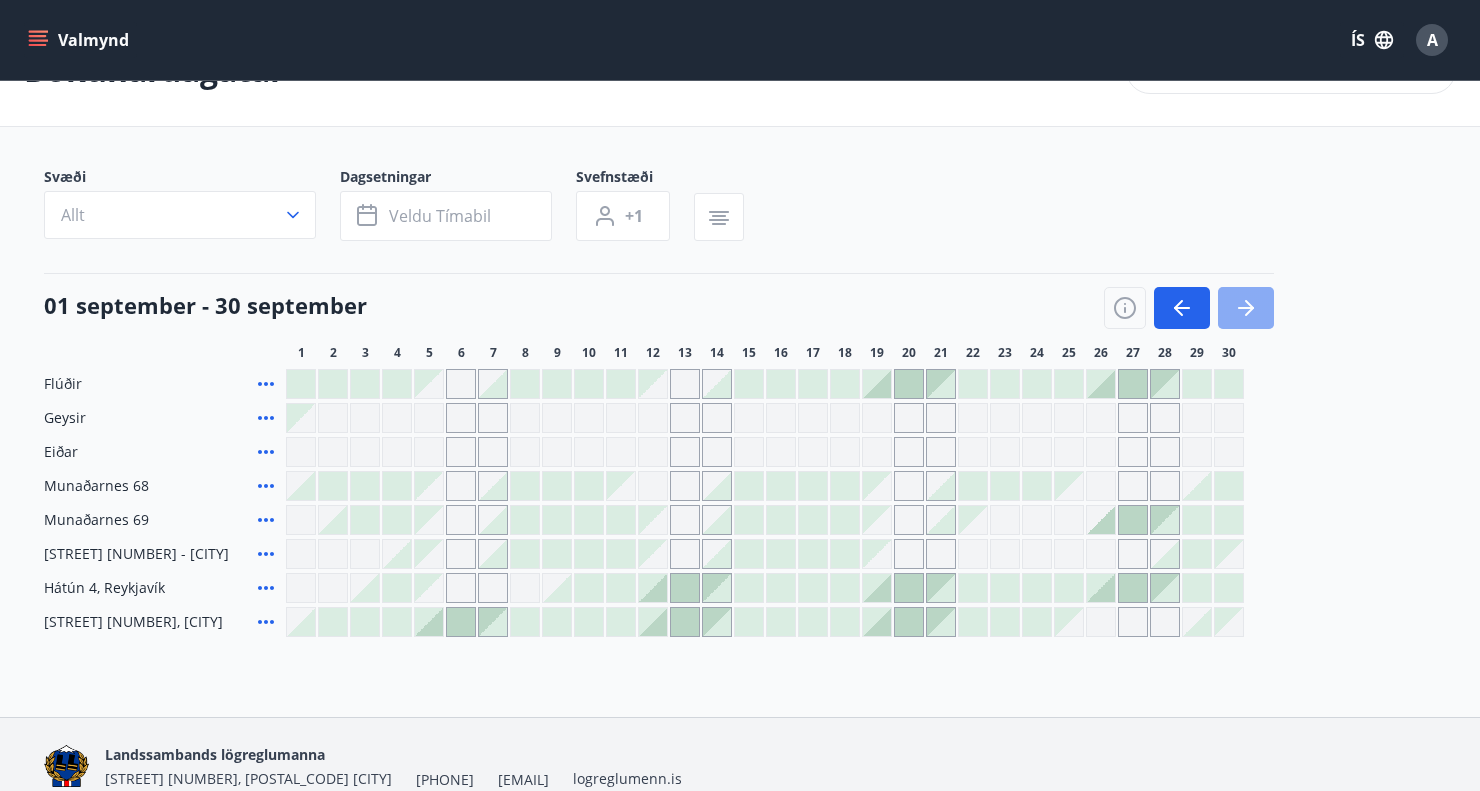 click at bounding box center [1246, 308] 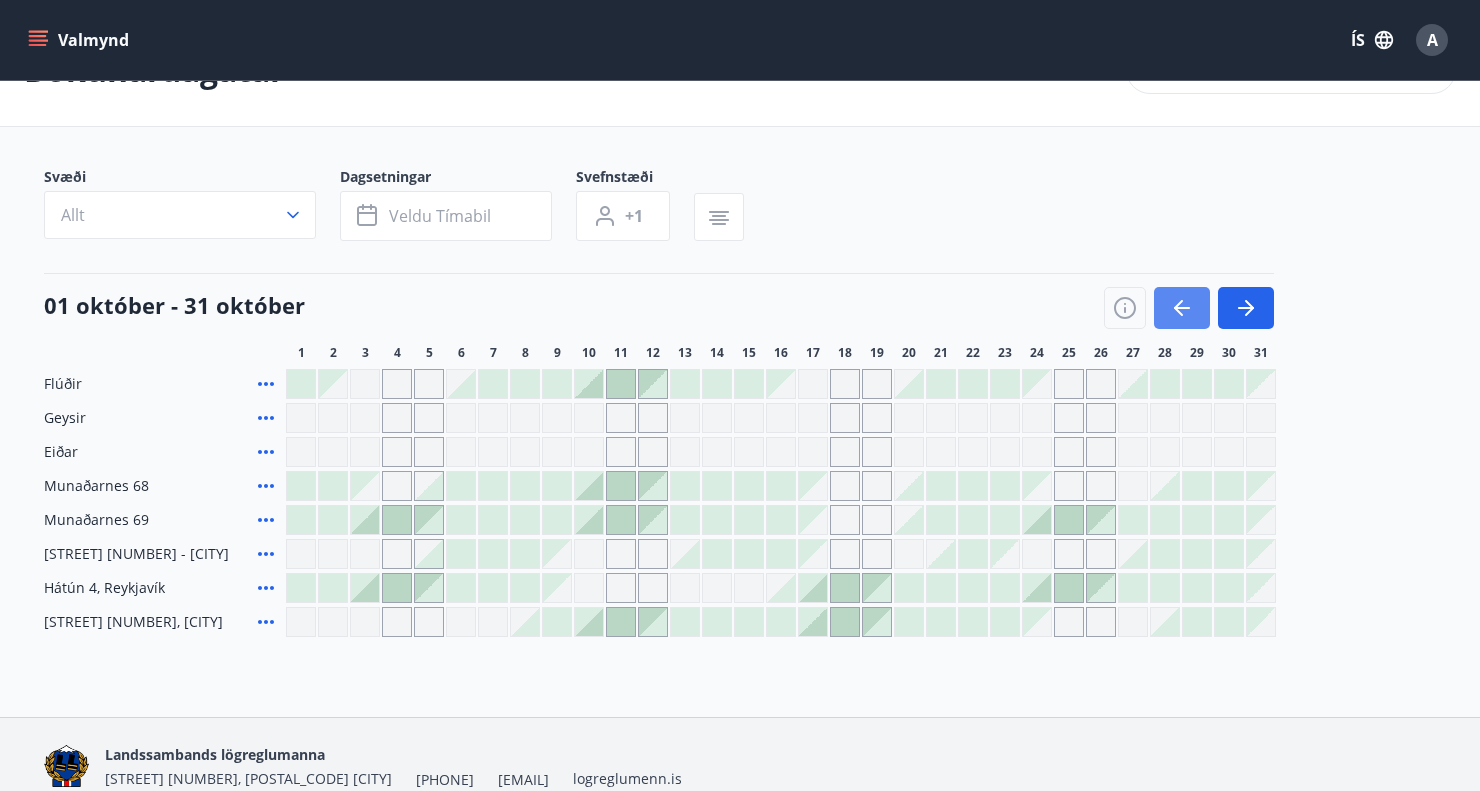 click at bounding box center [1182, 308] 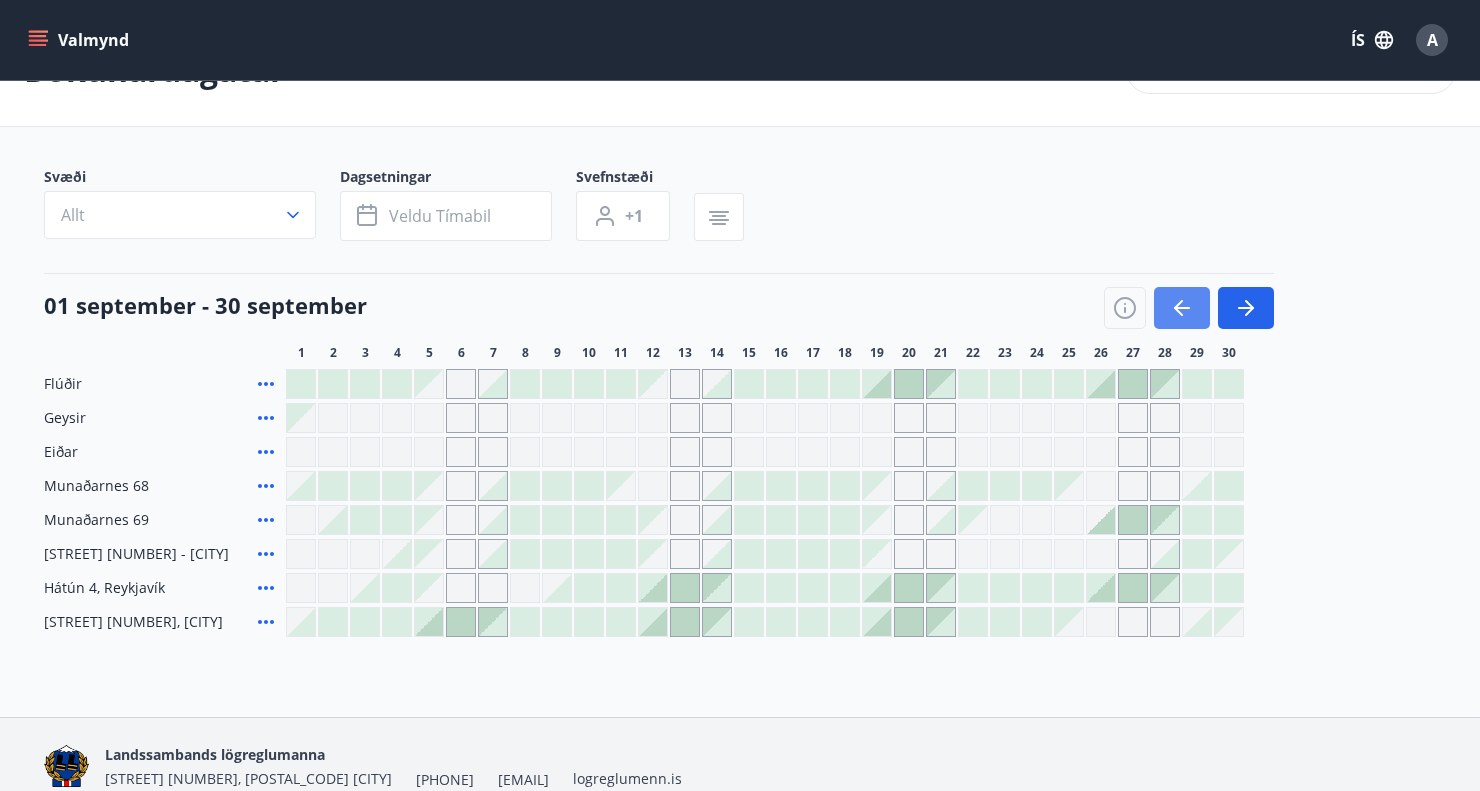 click at bounding box center (1182, 308) 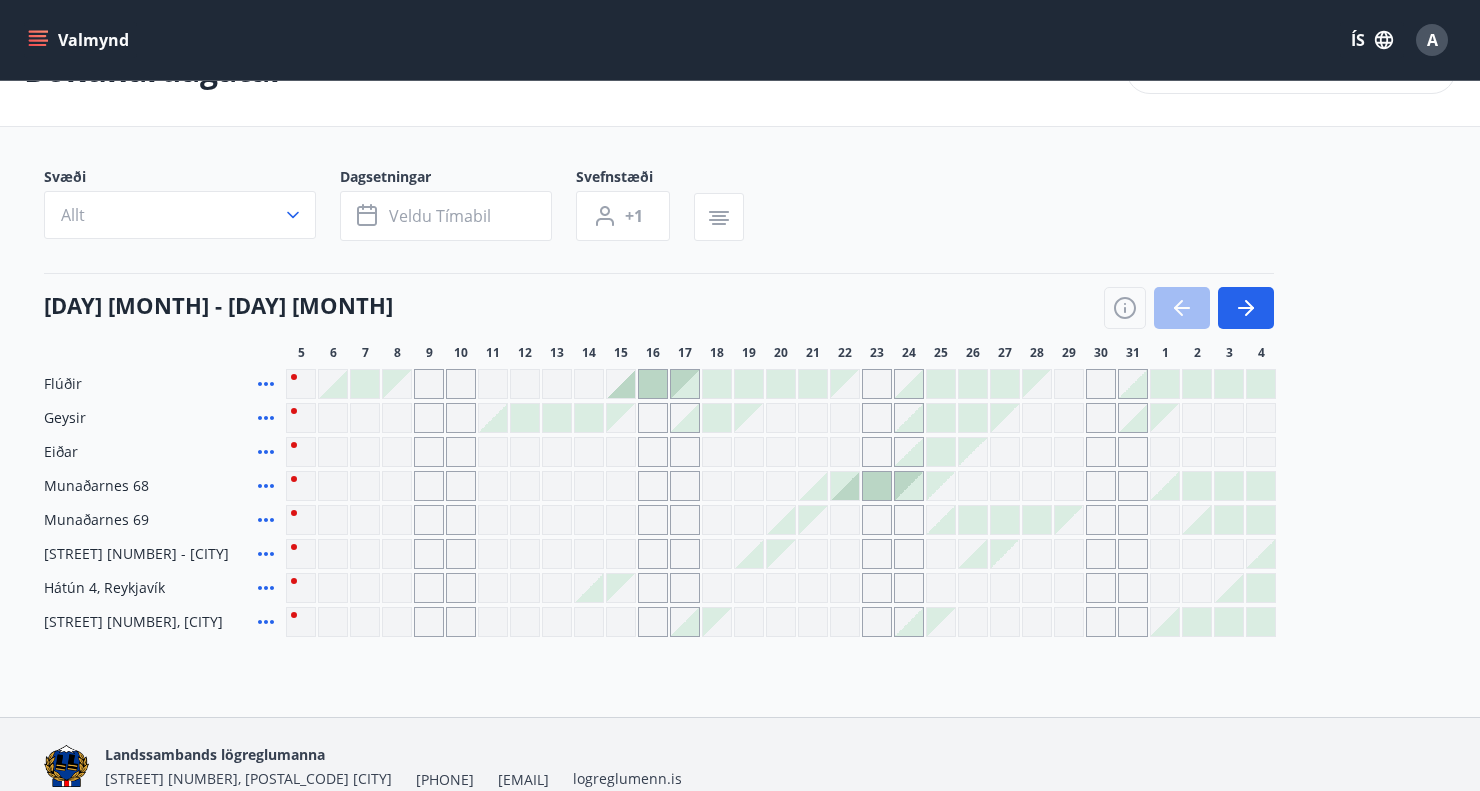 click 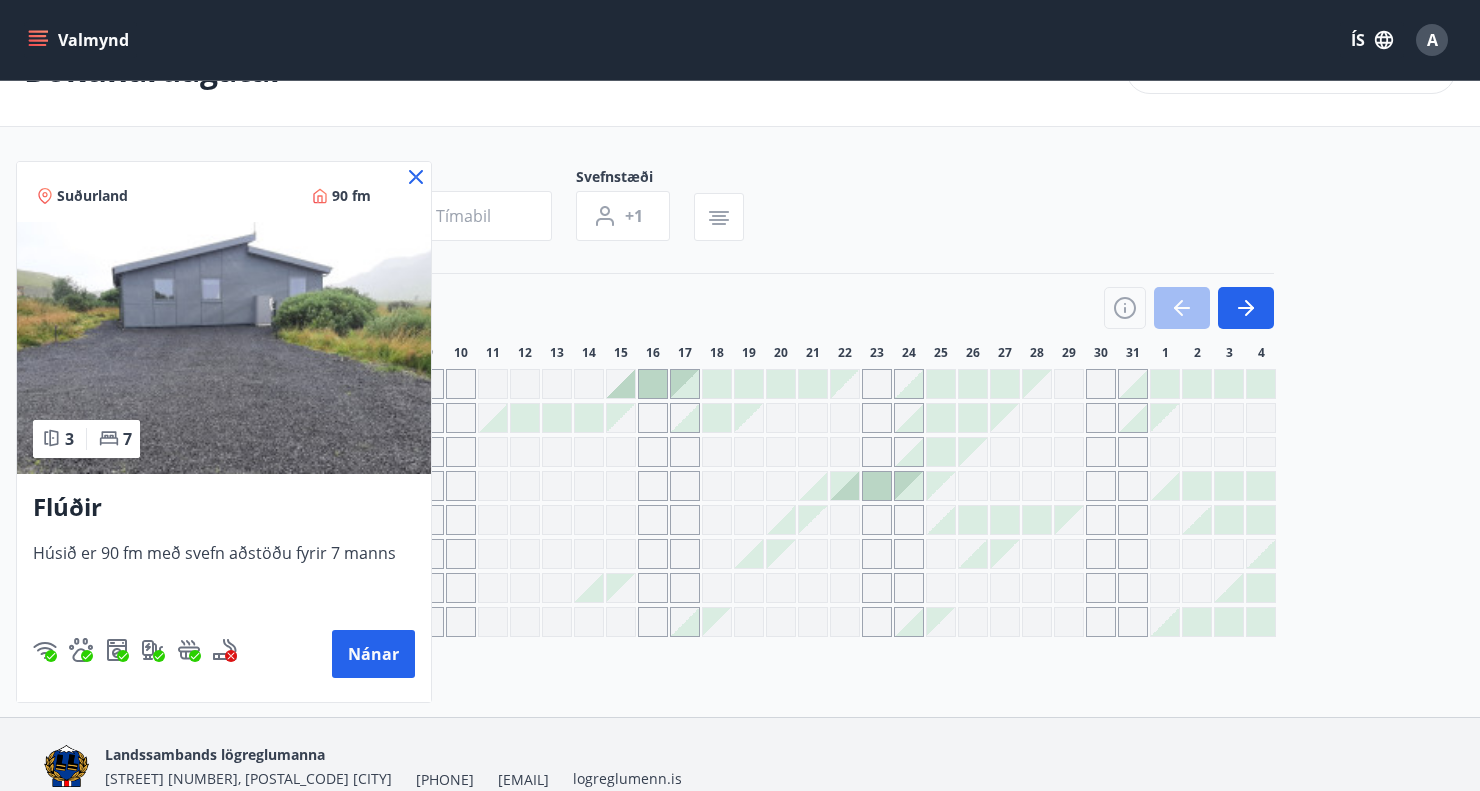click 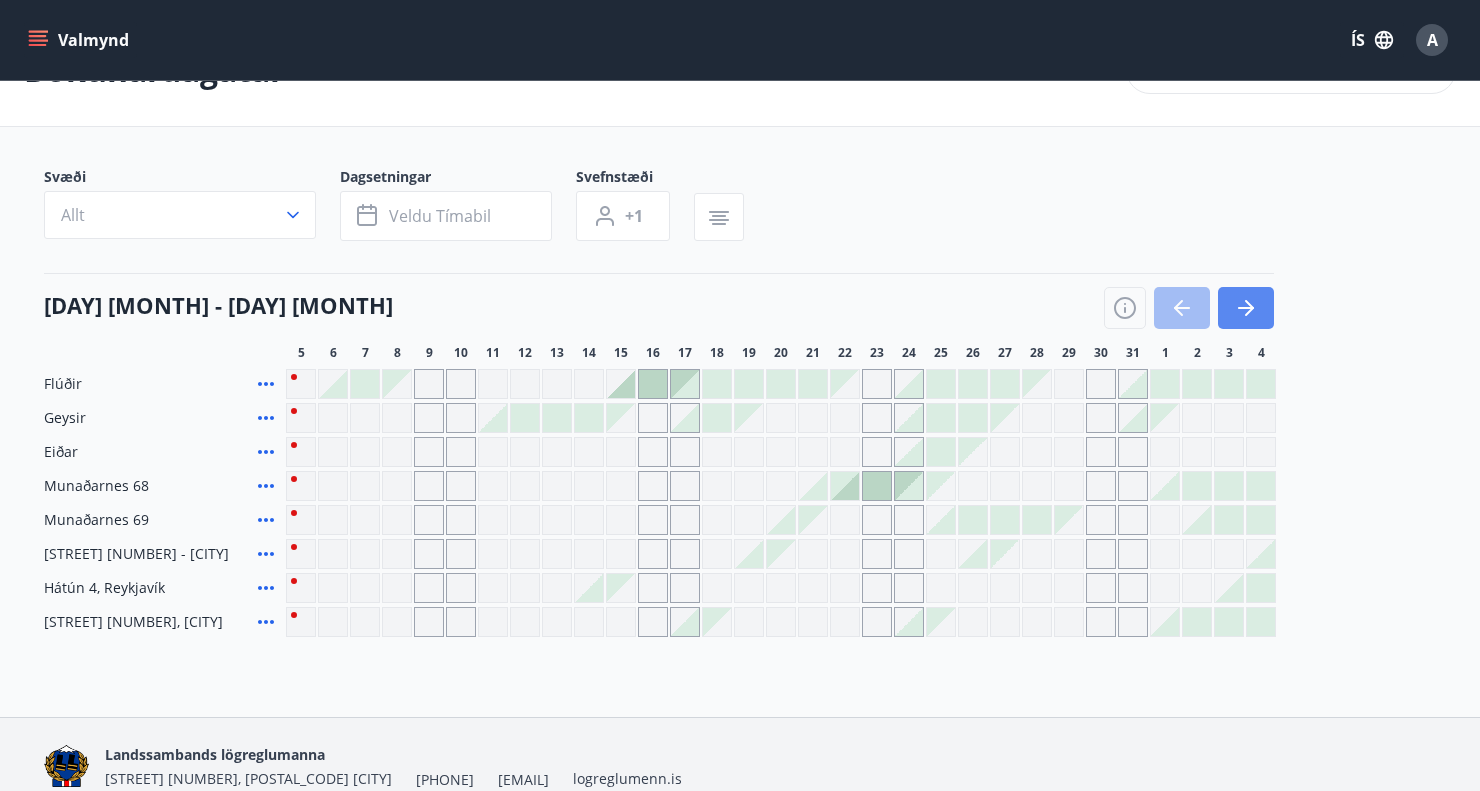 click at bounding box center (1246, 308) 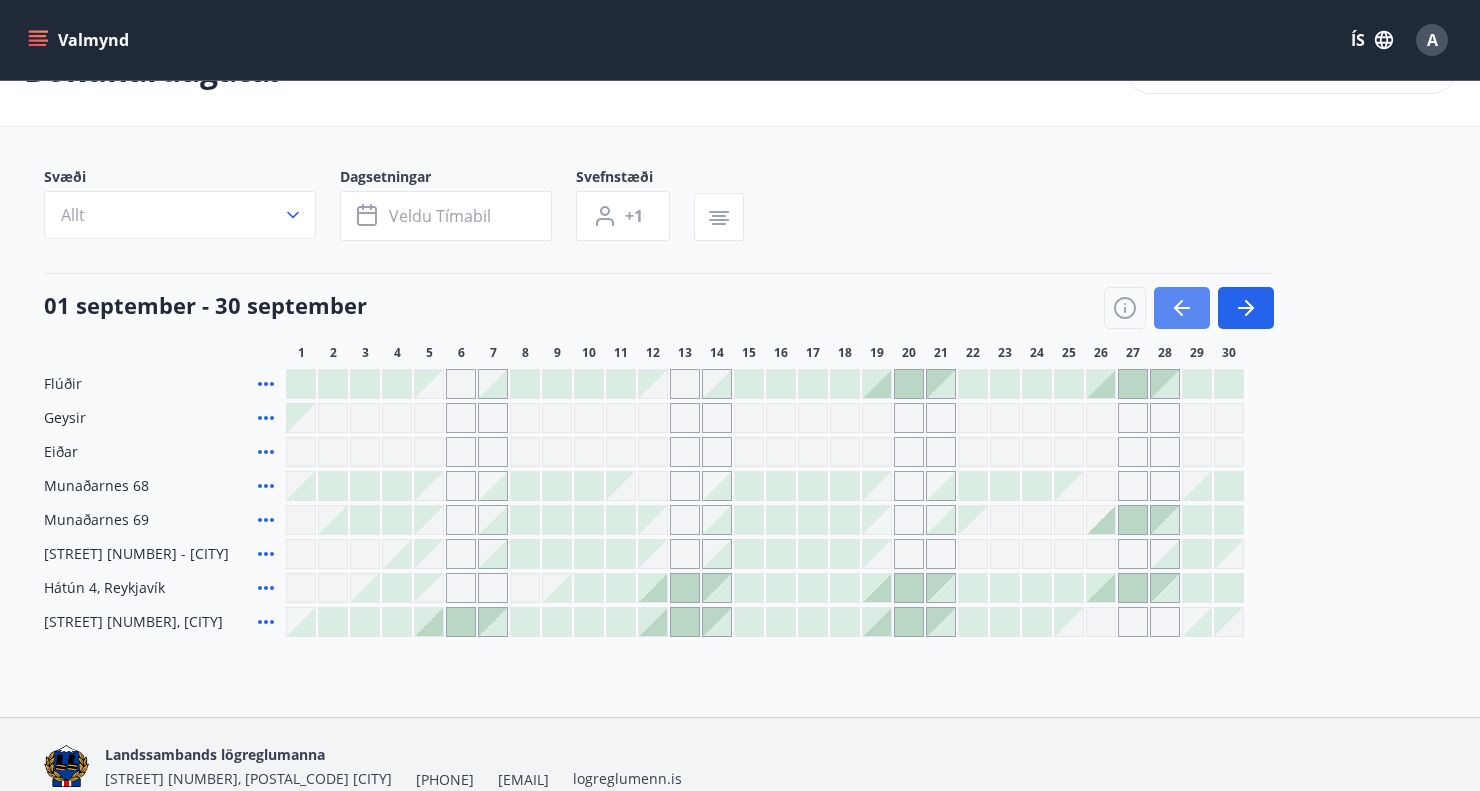 click at bounding box center [1182, 308] 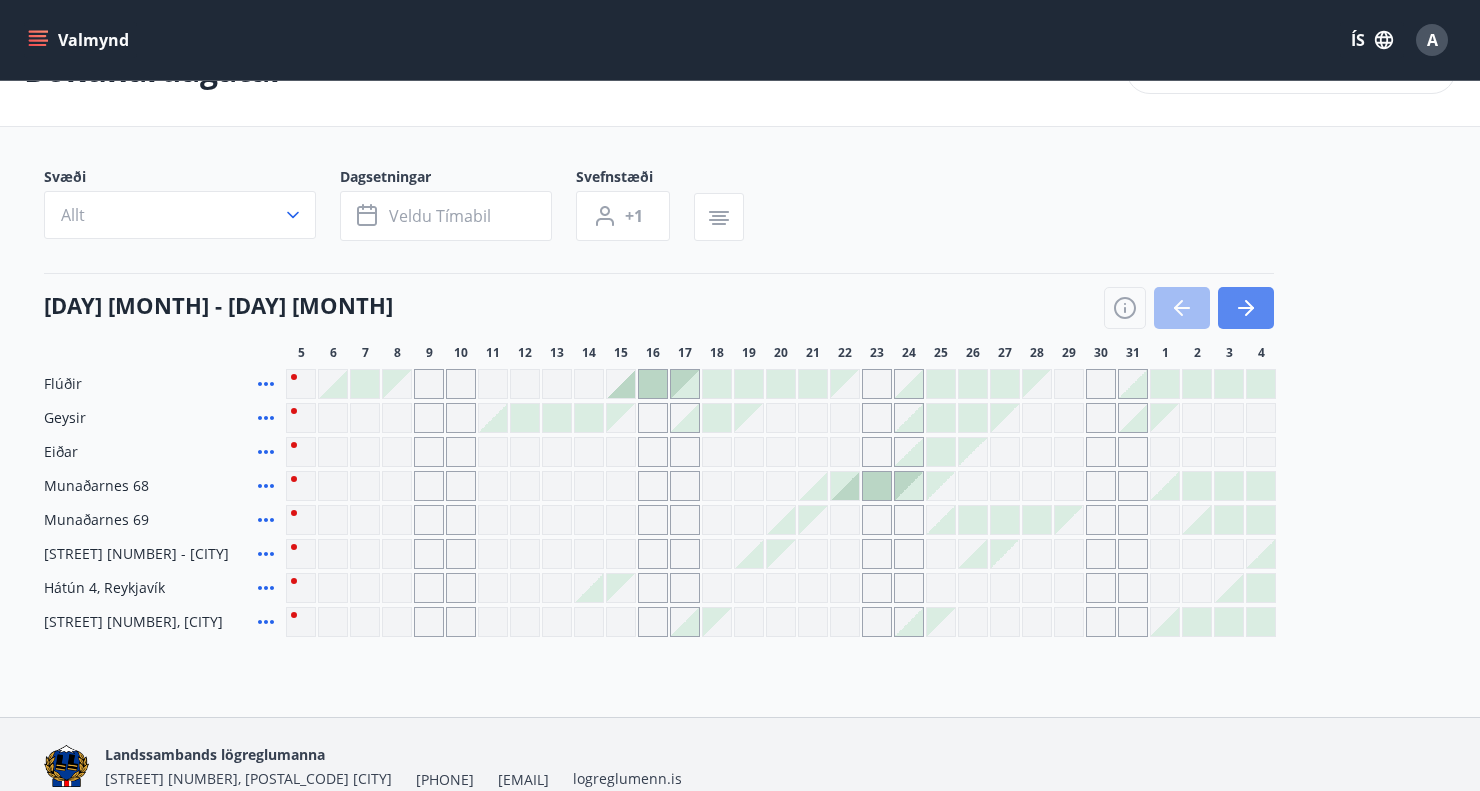 click at bounding box center [1246, 308] 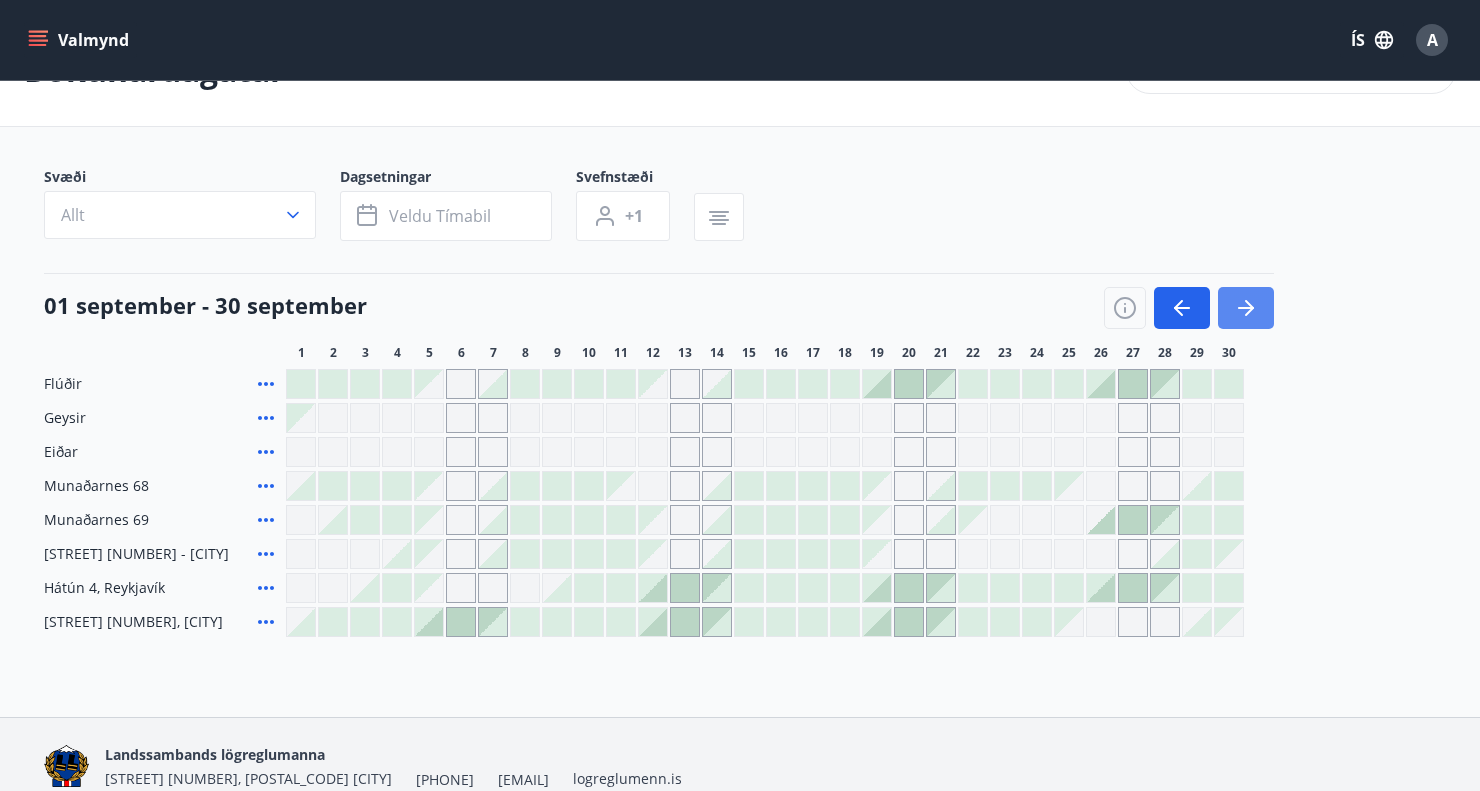 click 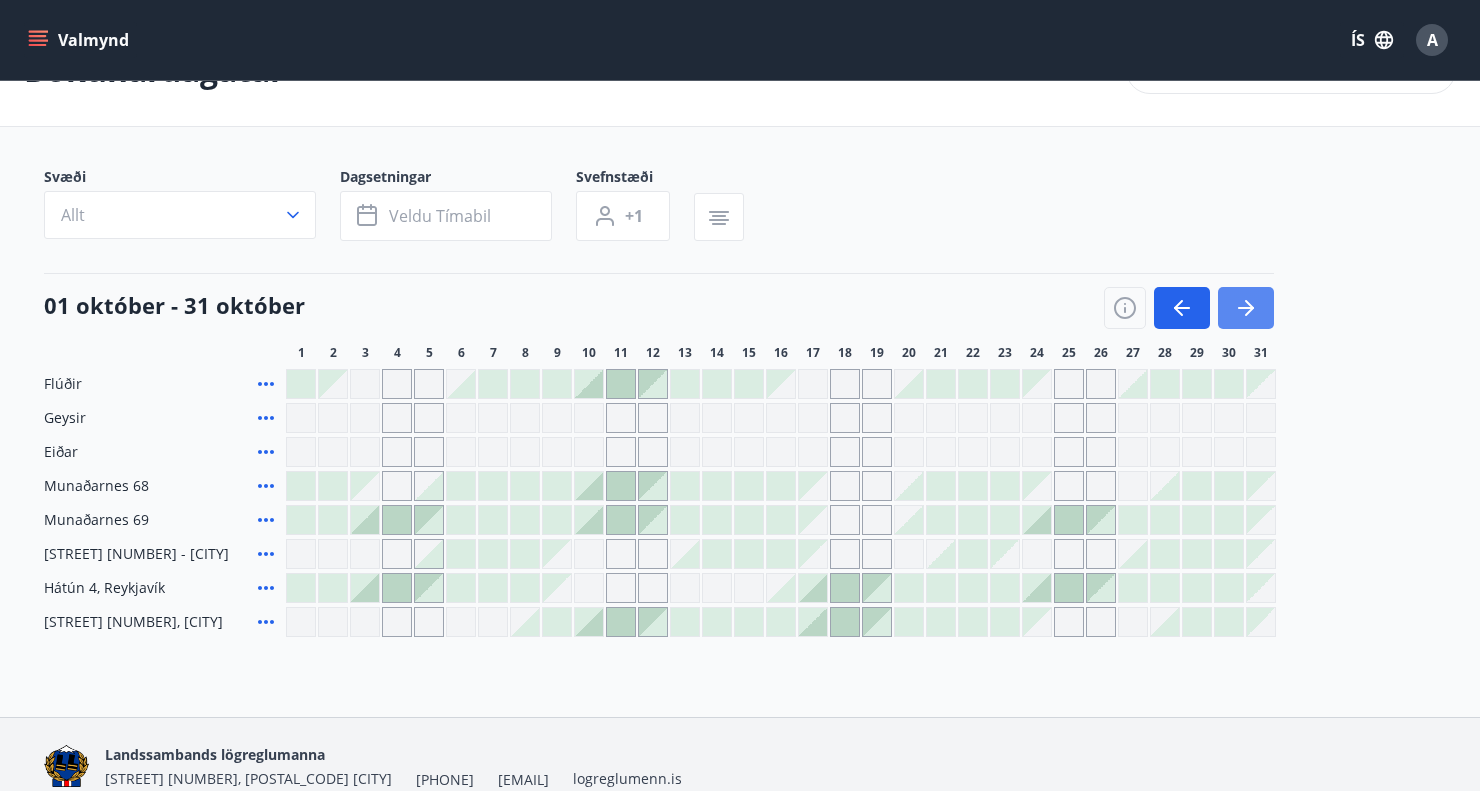 click 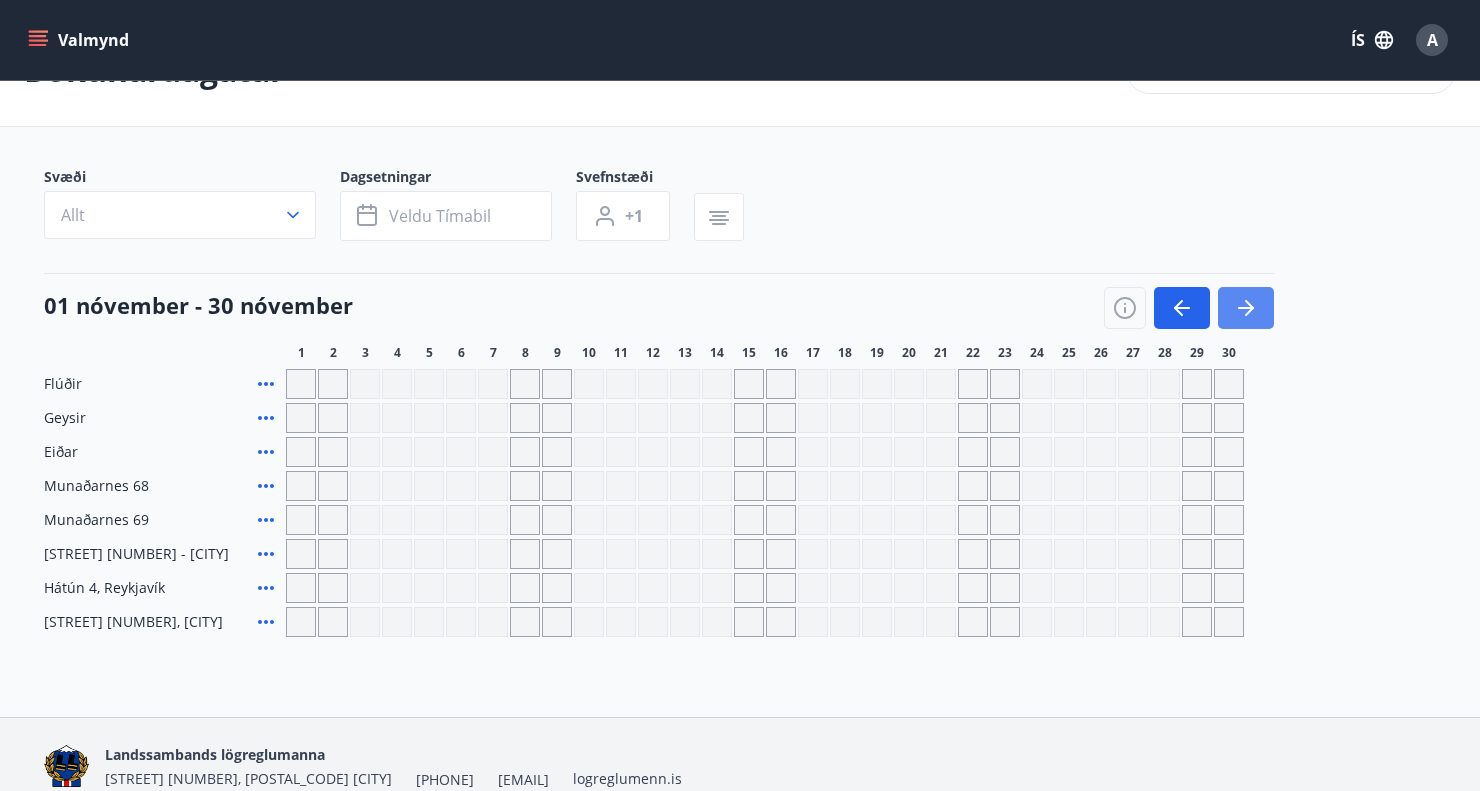 click at bounding box center (1246, 308) 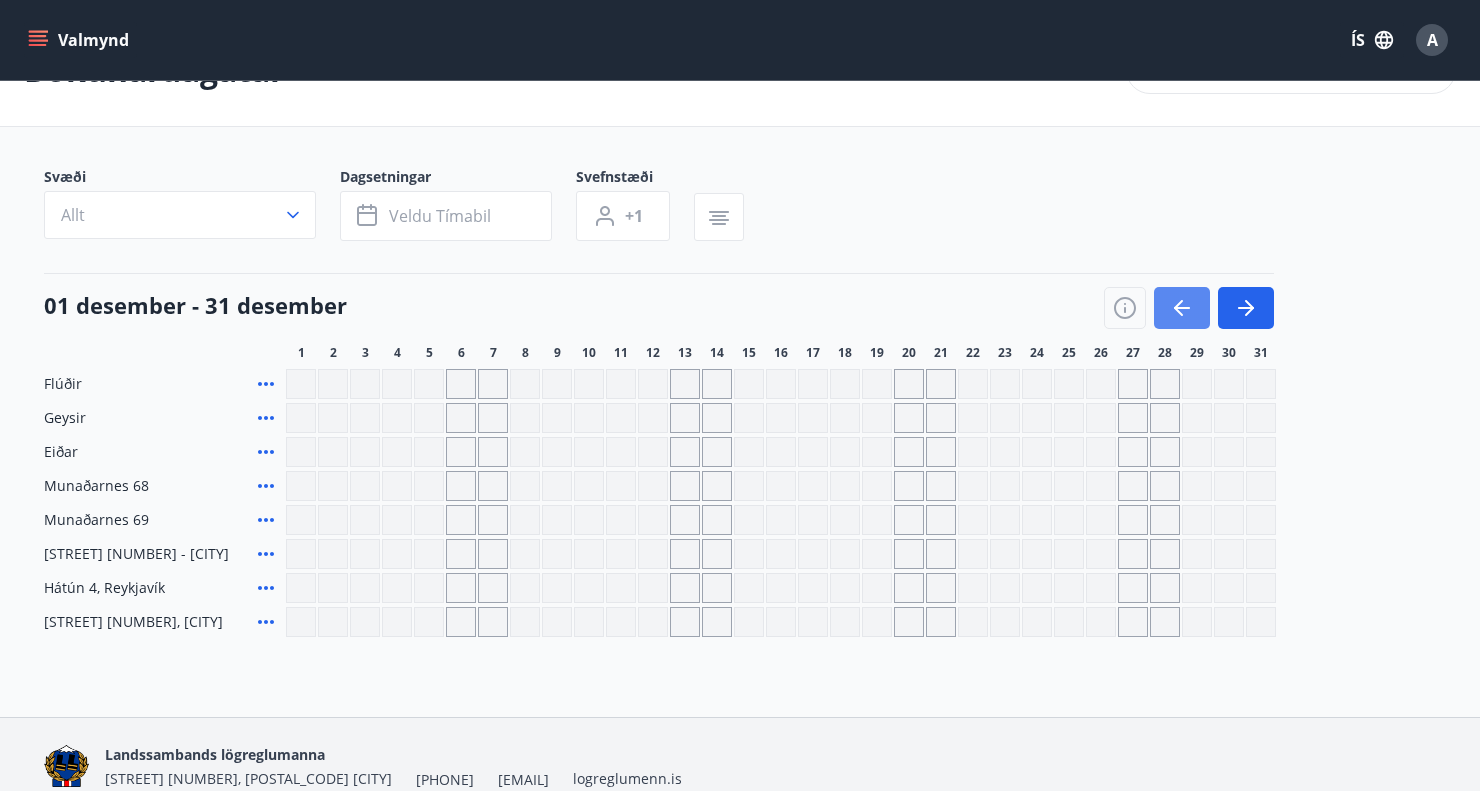 click at bounding box center (1182, 308) 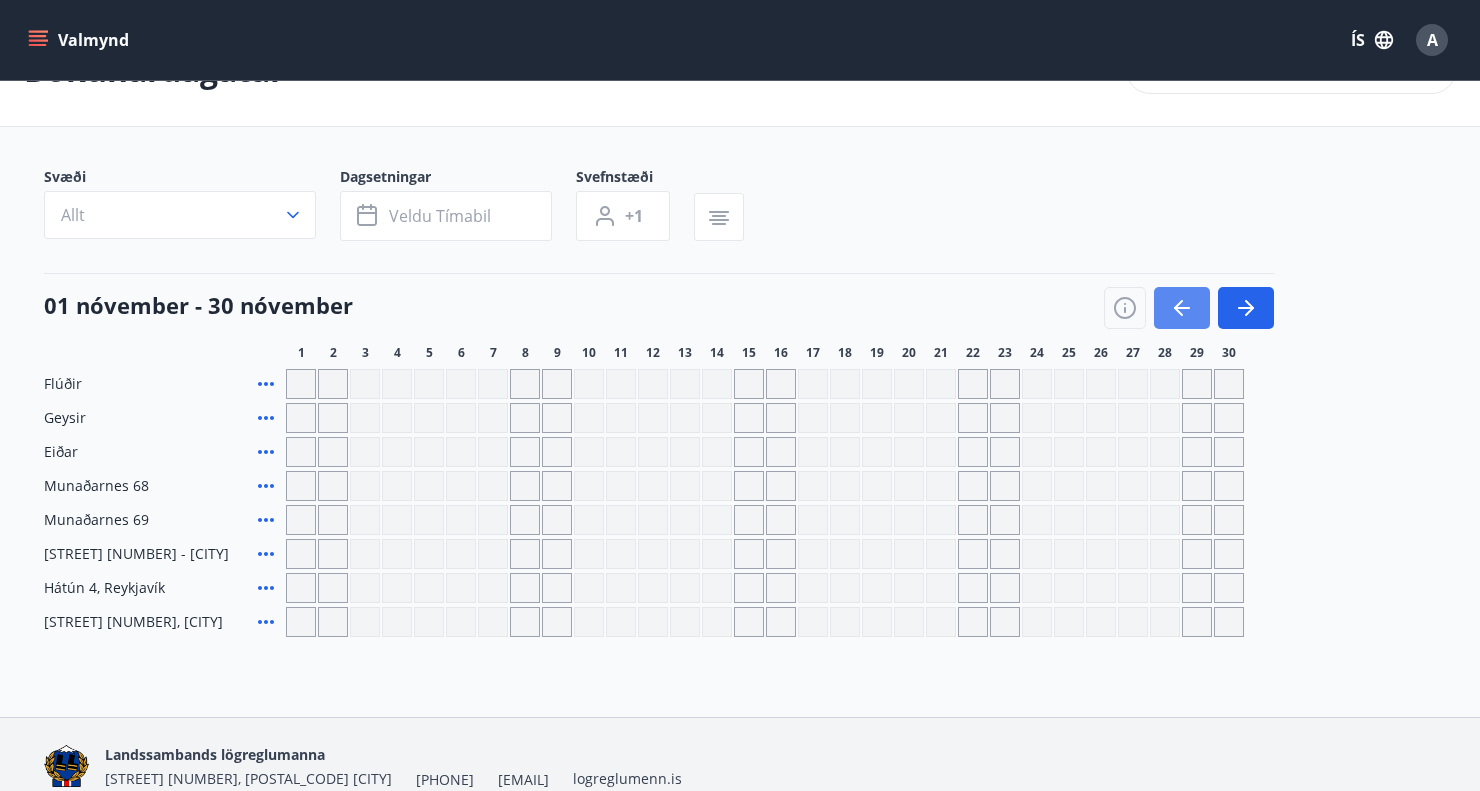 click at bounding box center [1182, 308] 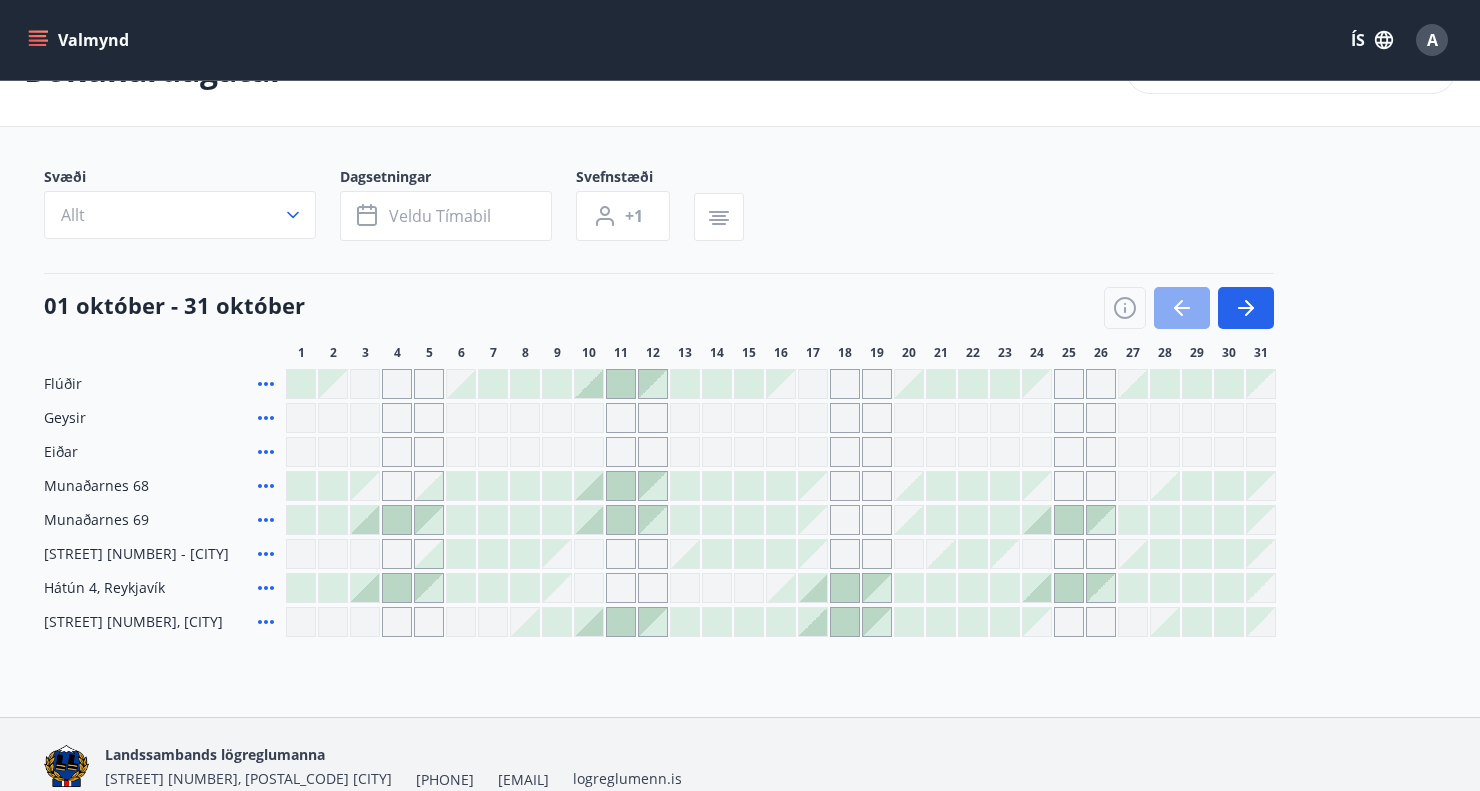 click 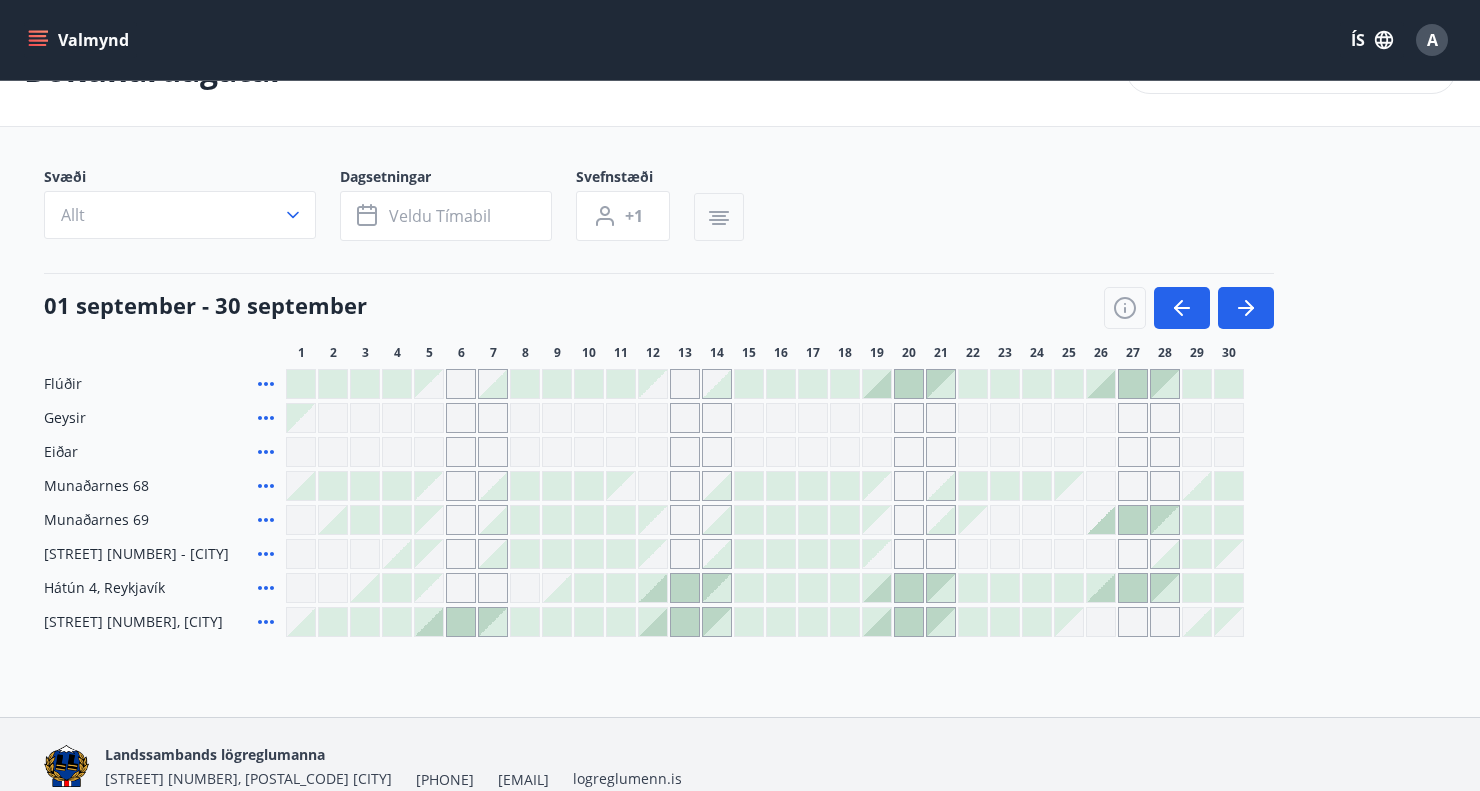 click 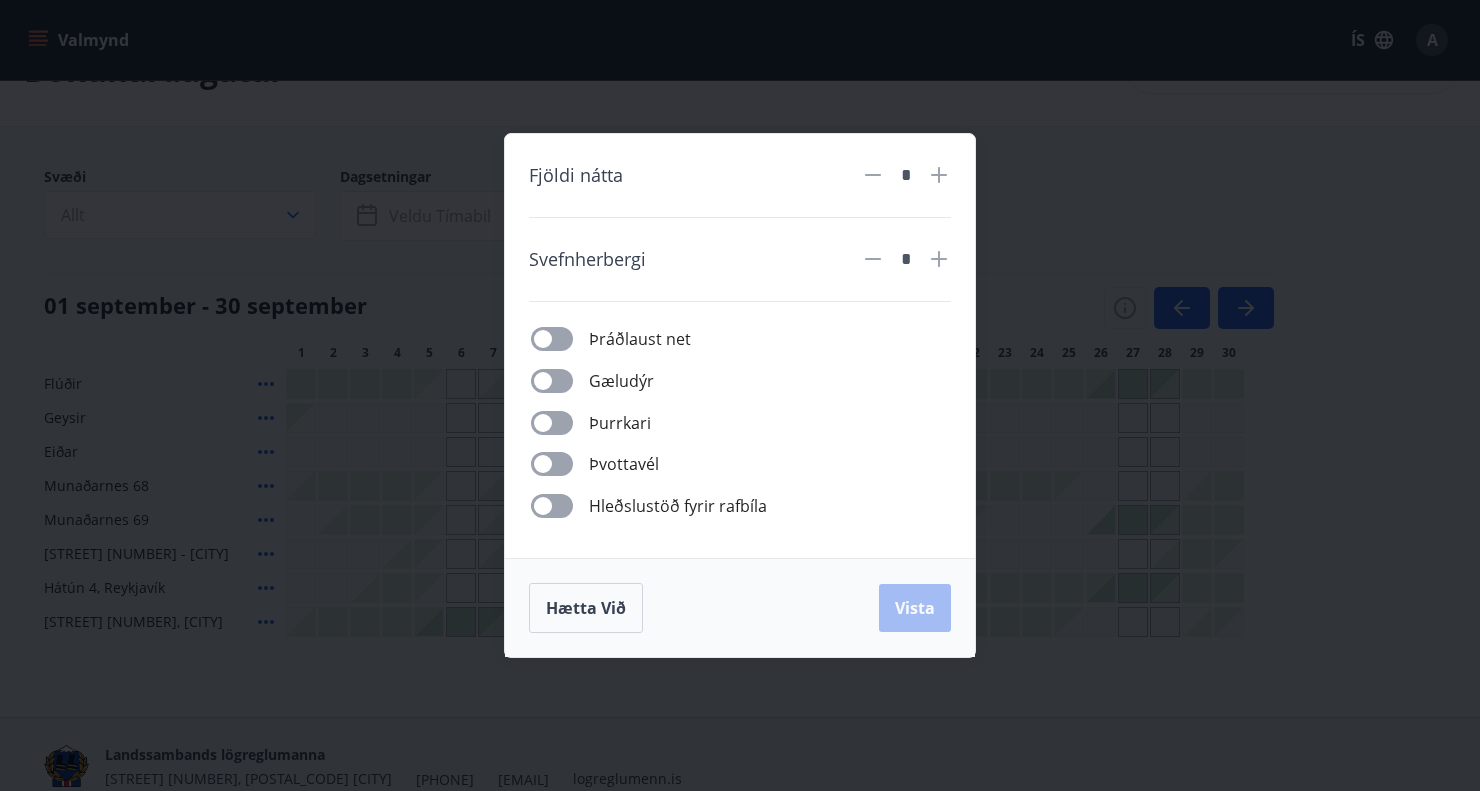 click on "Fjöldi nátta * Svefnherbergi * Þráðlaust net Gæludýr Þurrkari Þvottavél Hleðslustöð fyrir rafbíla Hætta við Vista" at bounding box center [740, 395] 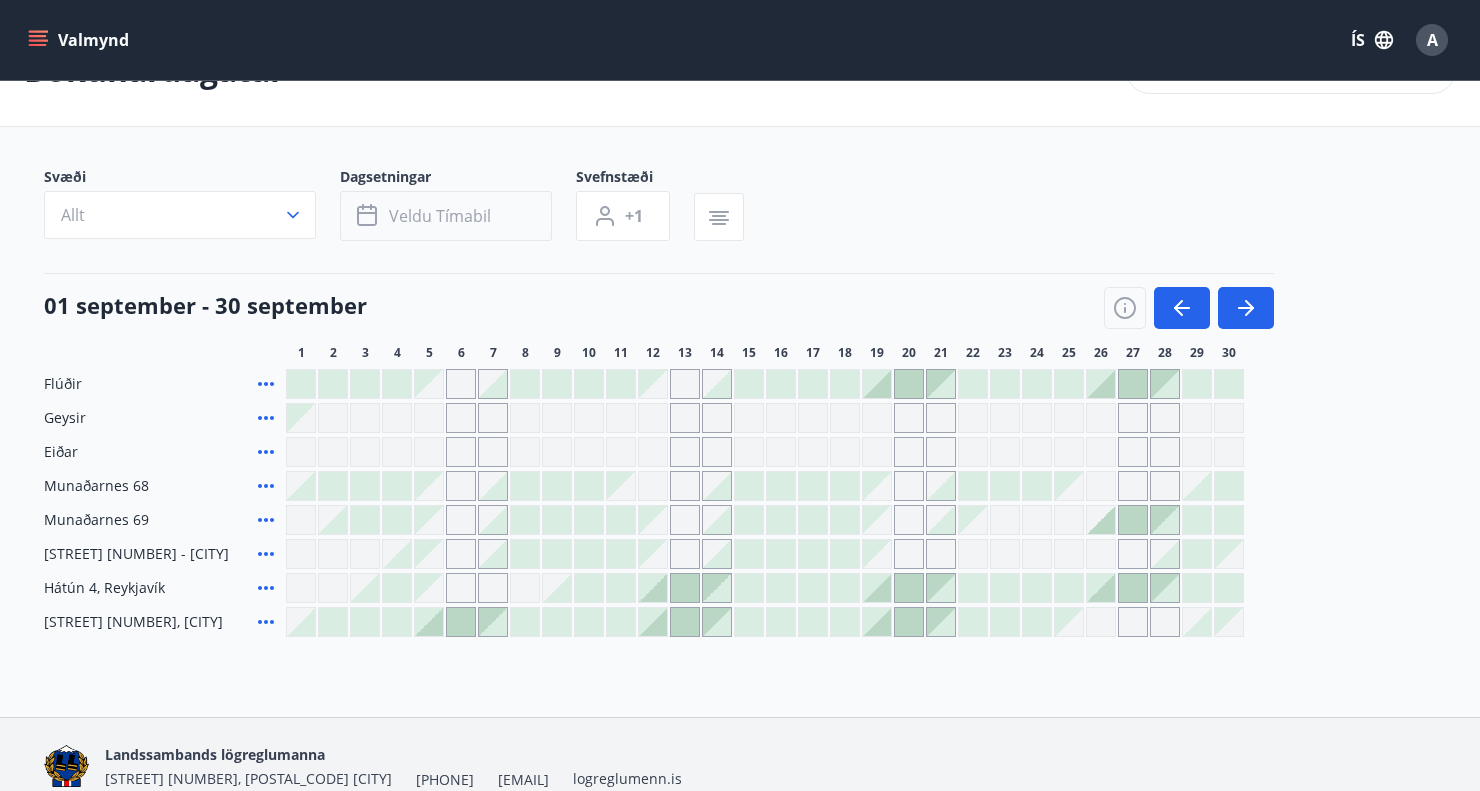click 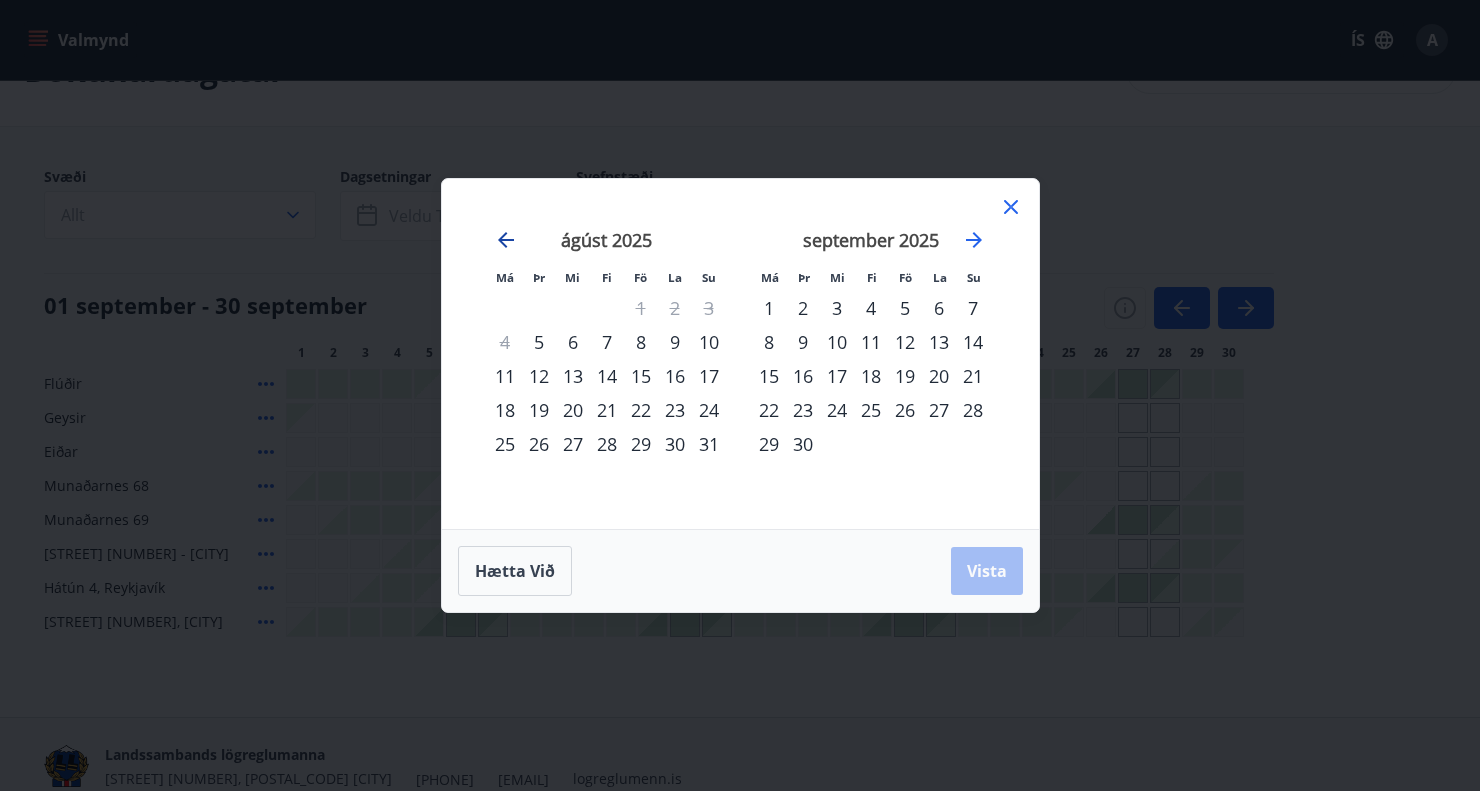 click 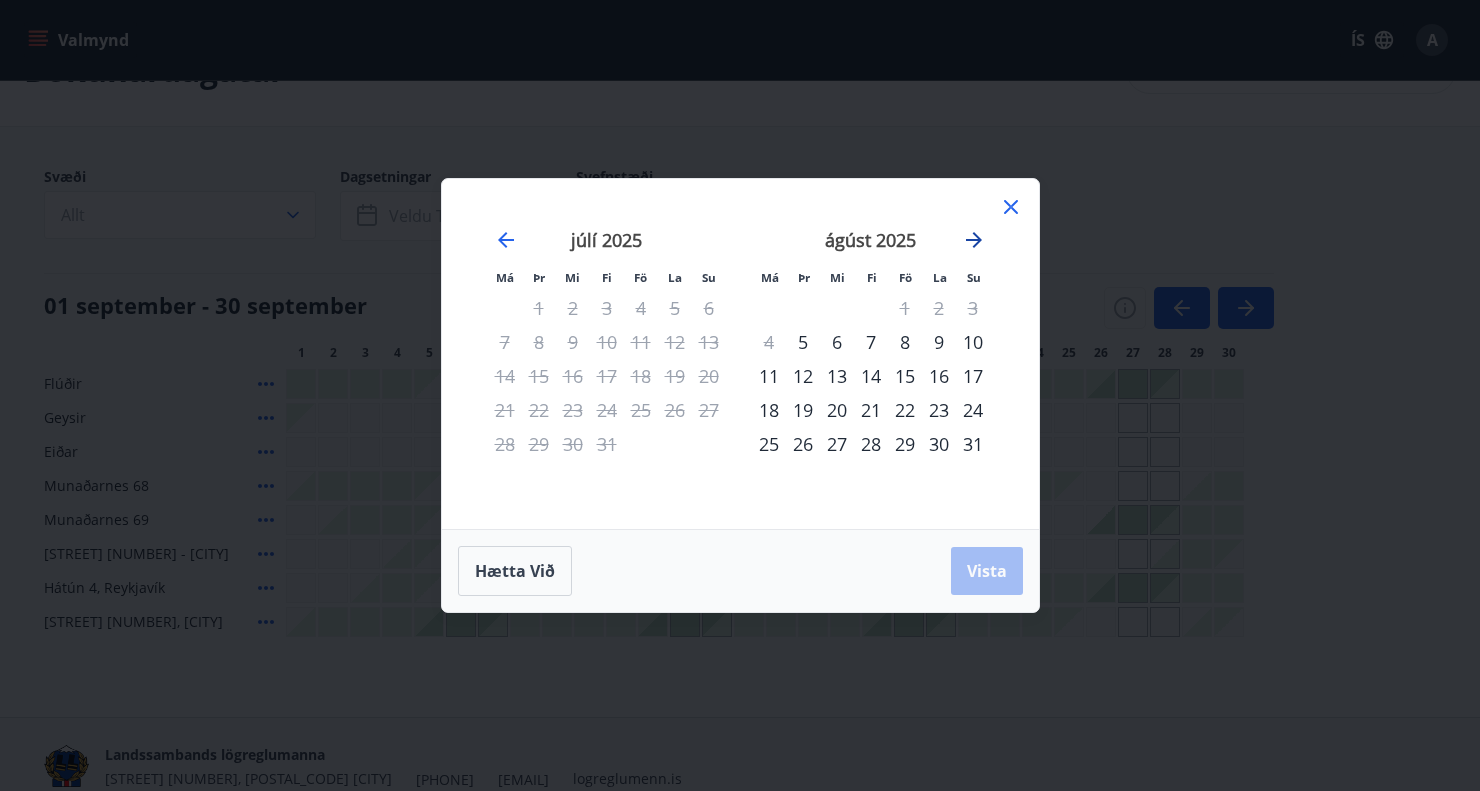 click 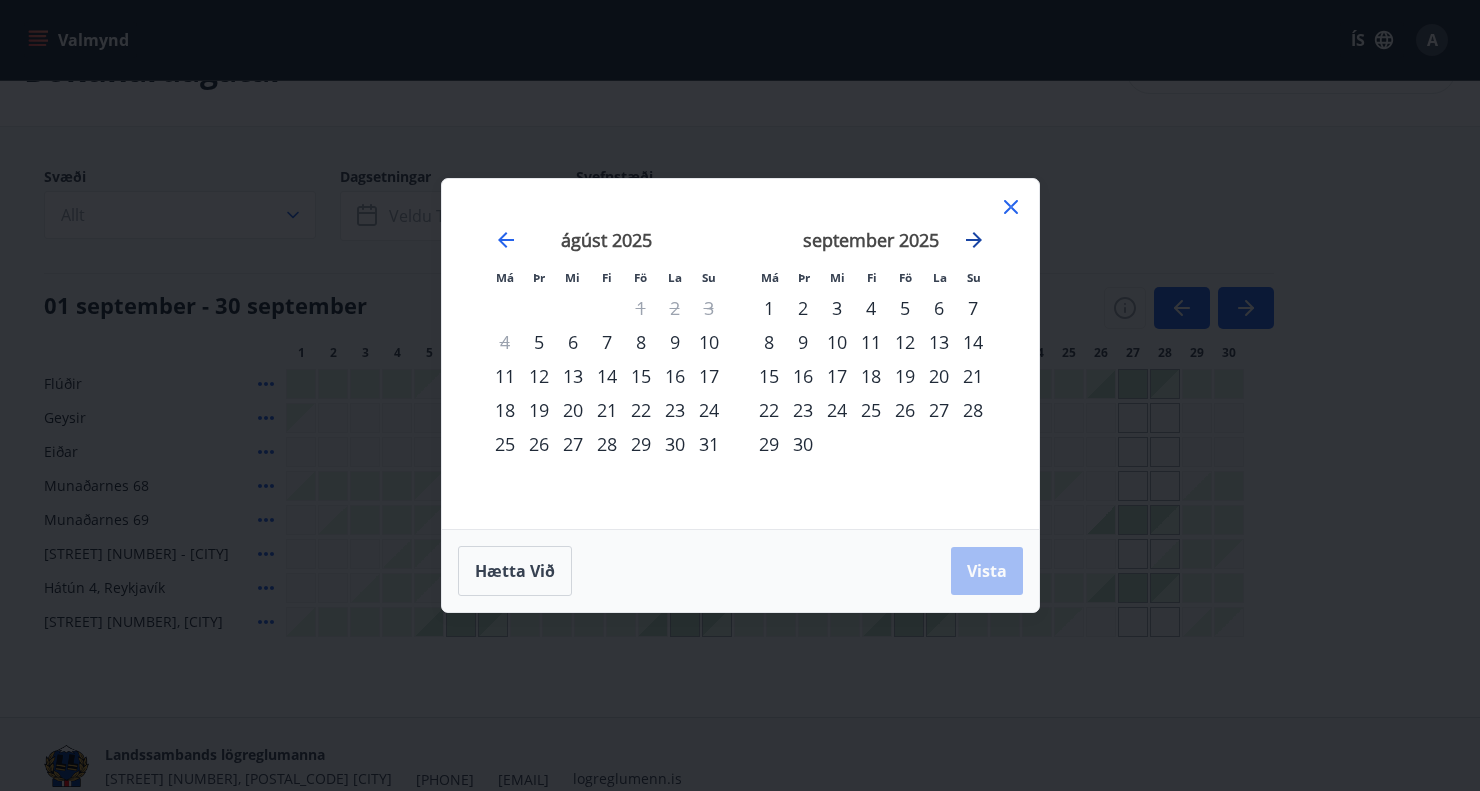click 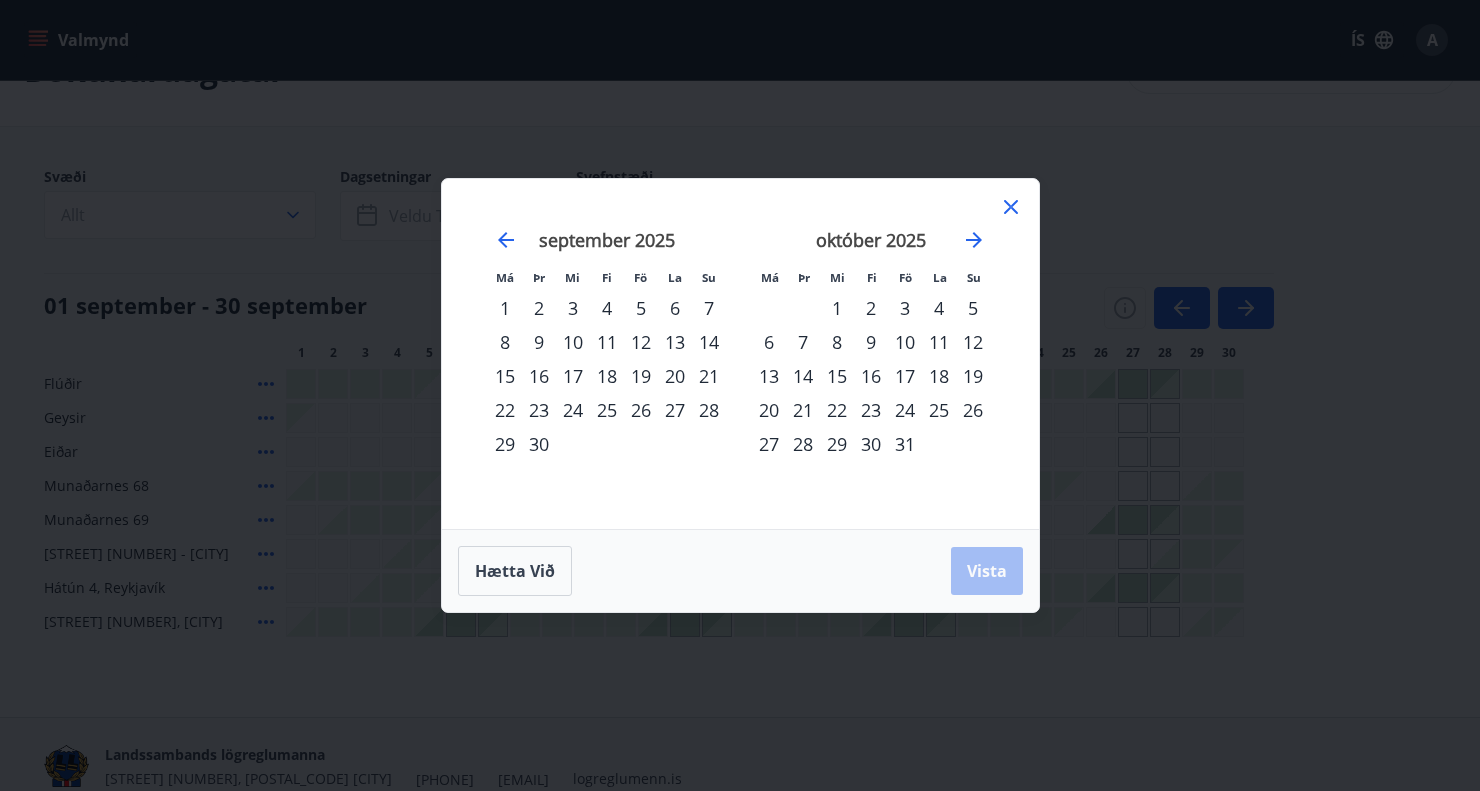 click on "17" at bounding box center (905, 376) 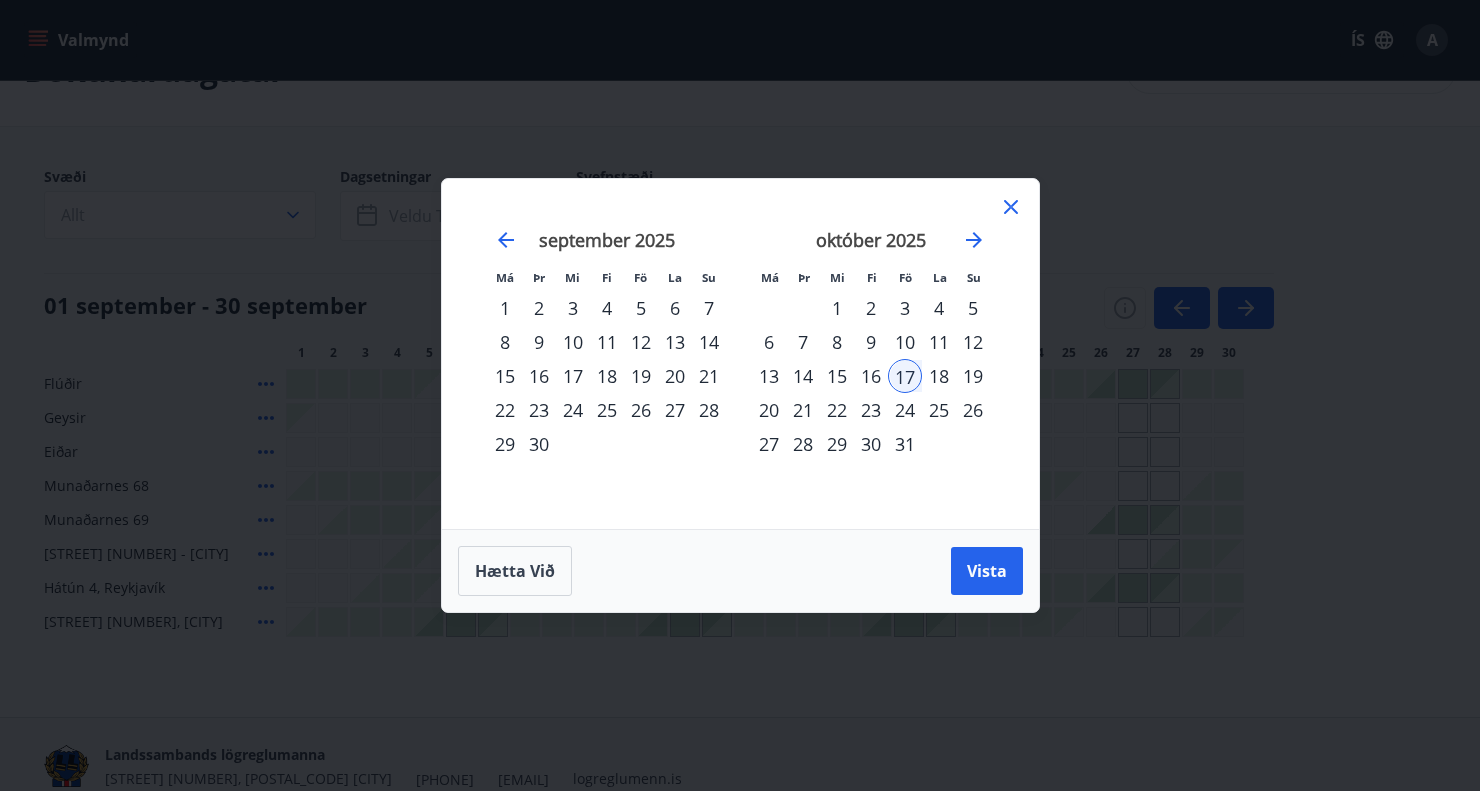 click on "19" at bounding box center [973, 376] 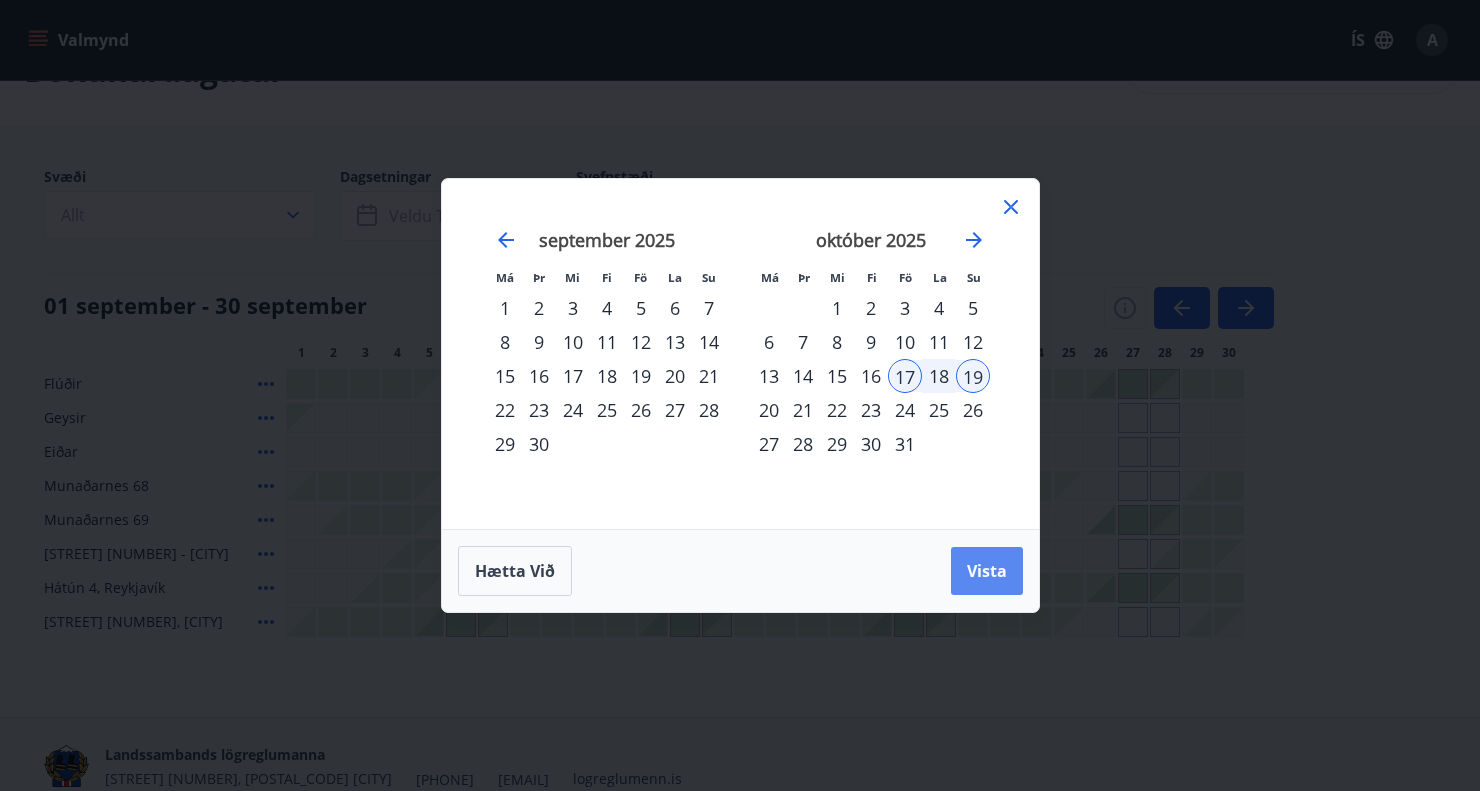 click on "Vista" at bounding box center [987, 571] 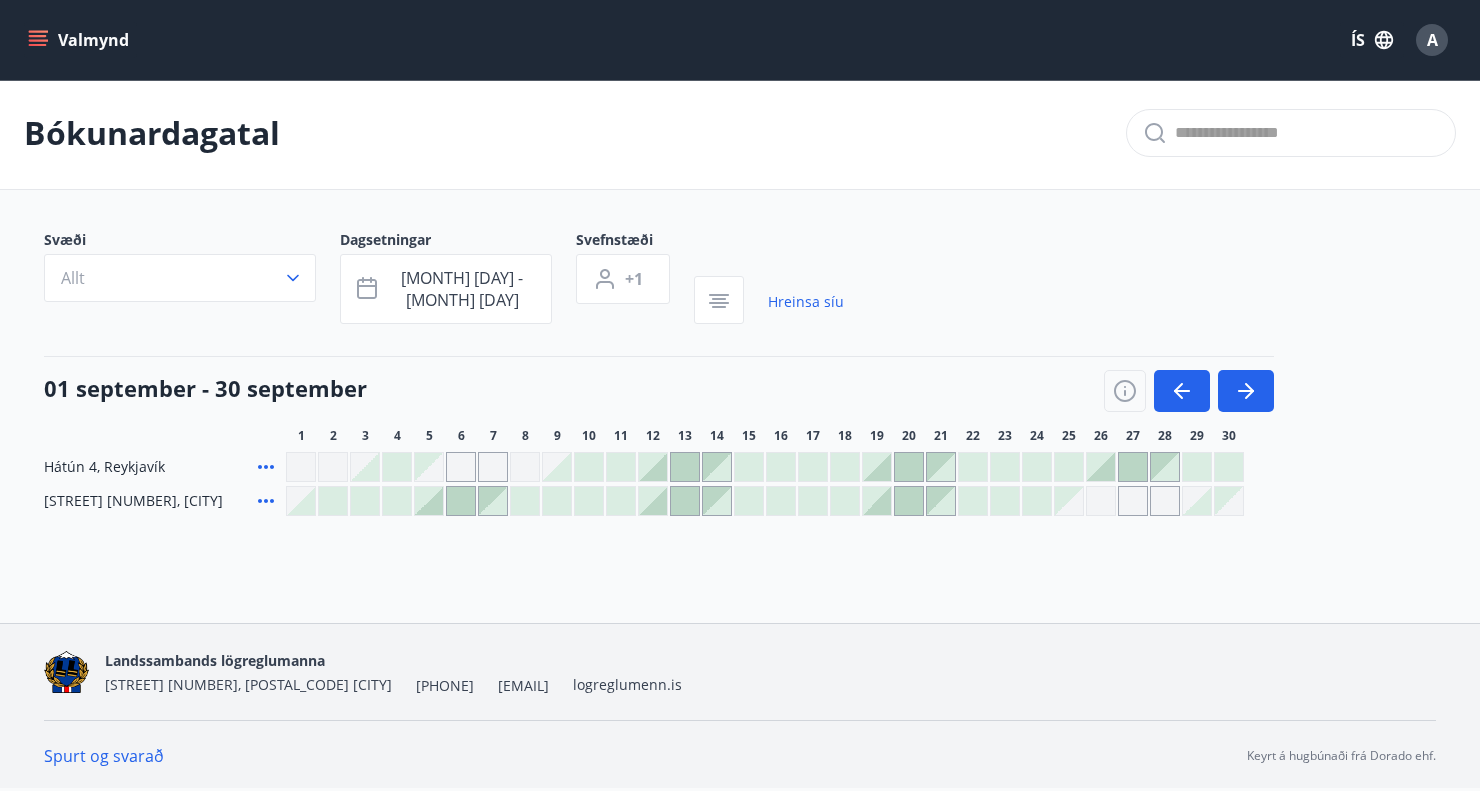 scroll, scrollTop: 3, scrollLeft: 0, axis: vertical 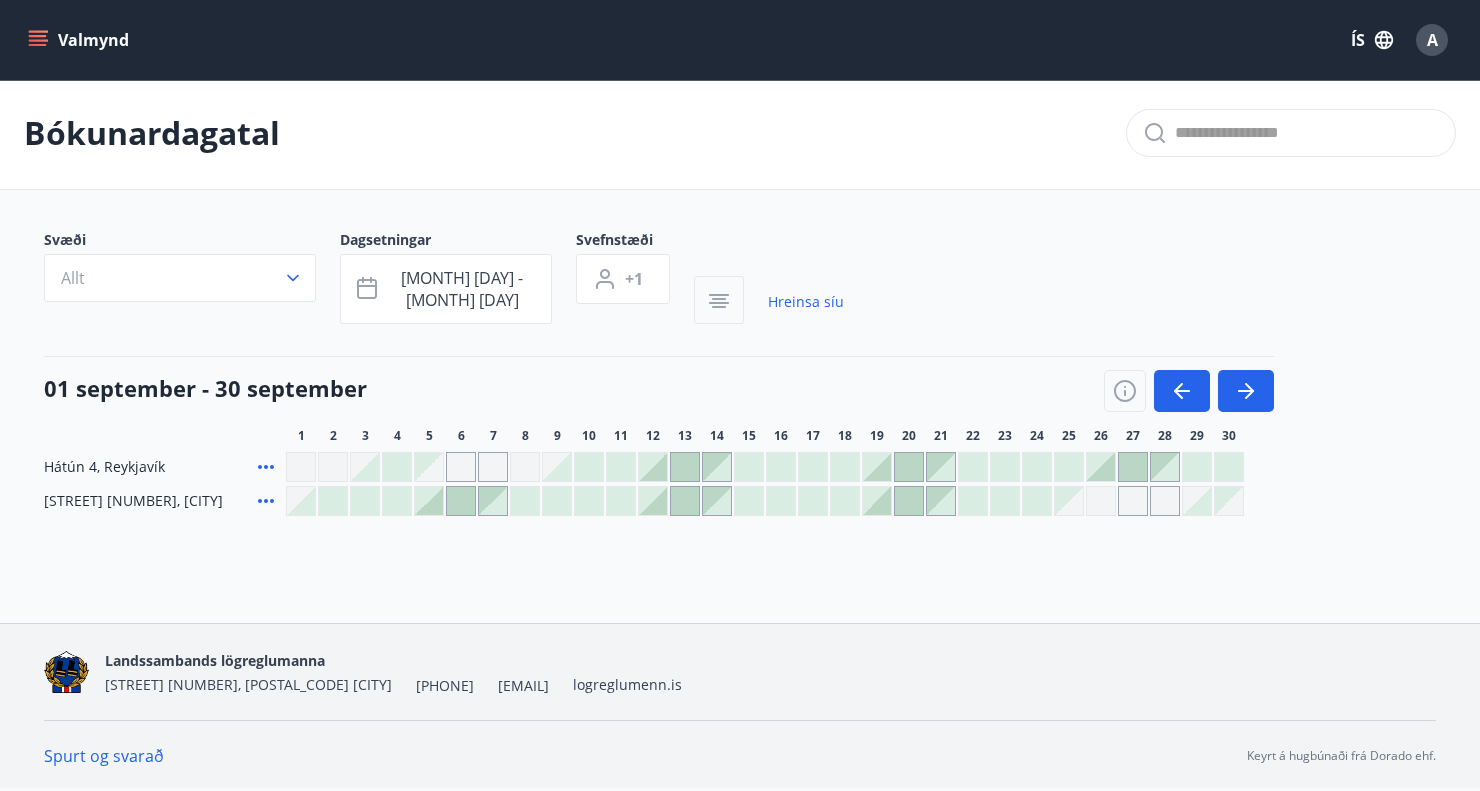 click 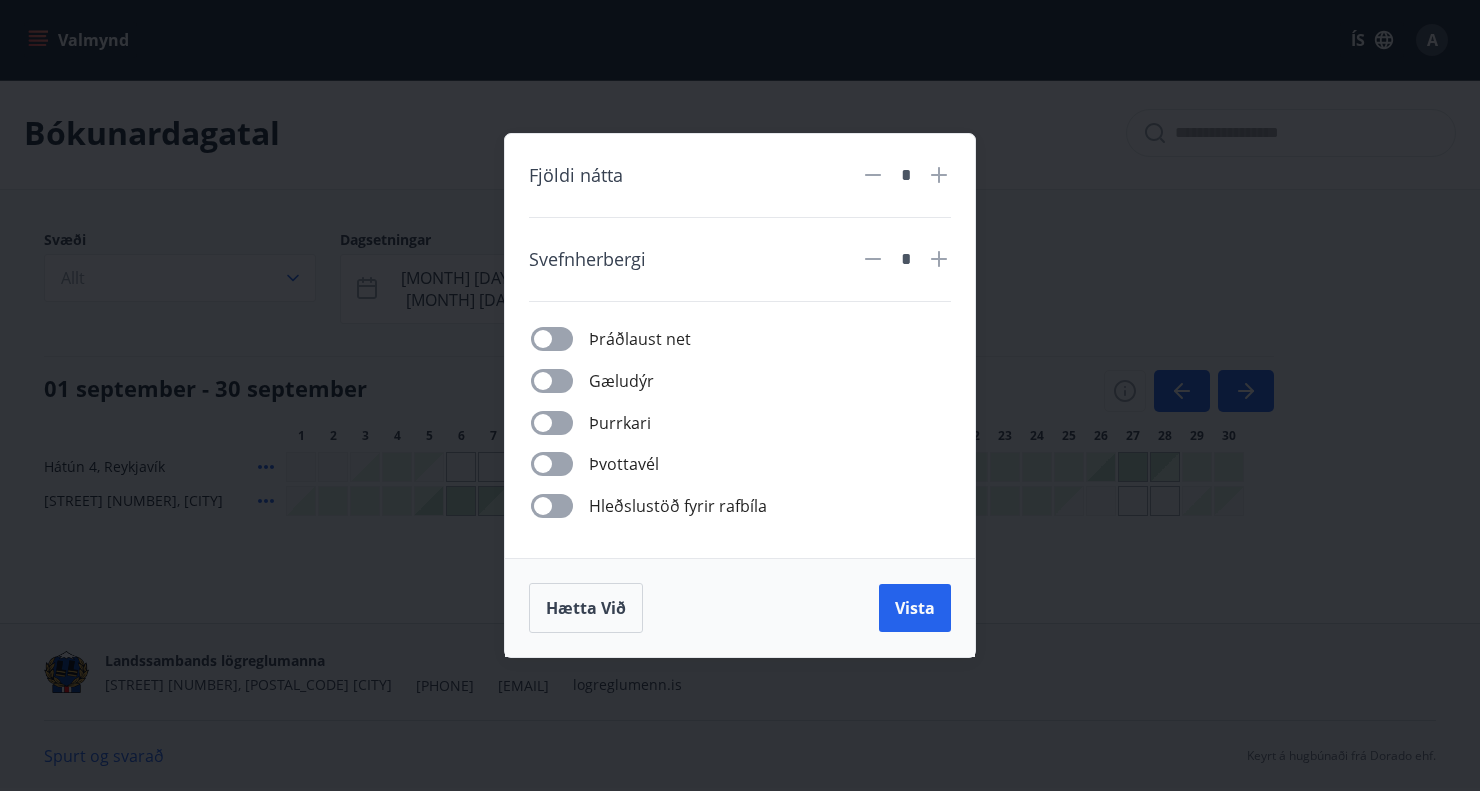 click on "Fjöldi nátta * Svefnherbergi * Þráðlaust net Gæludýr Þurrkari Þvottavél Hleðslustöð fyrir rafbíla Hætta við Vista" at bounding box center (740, 395) 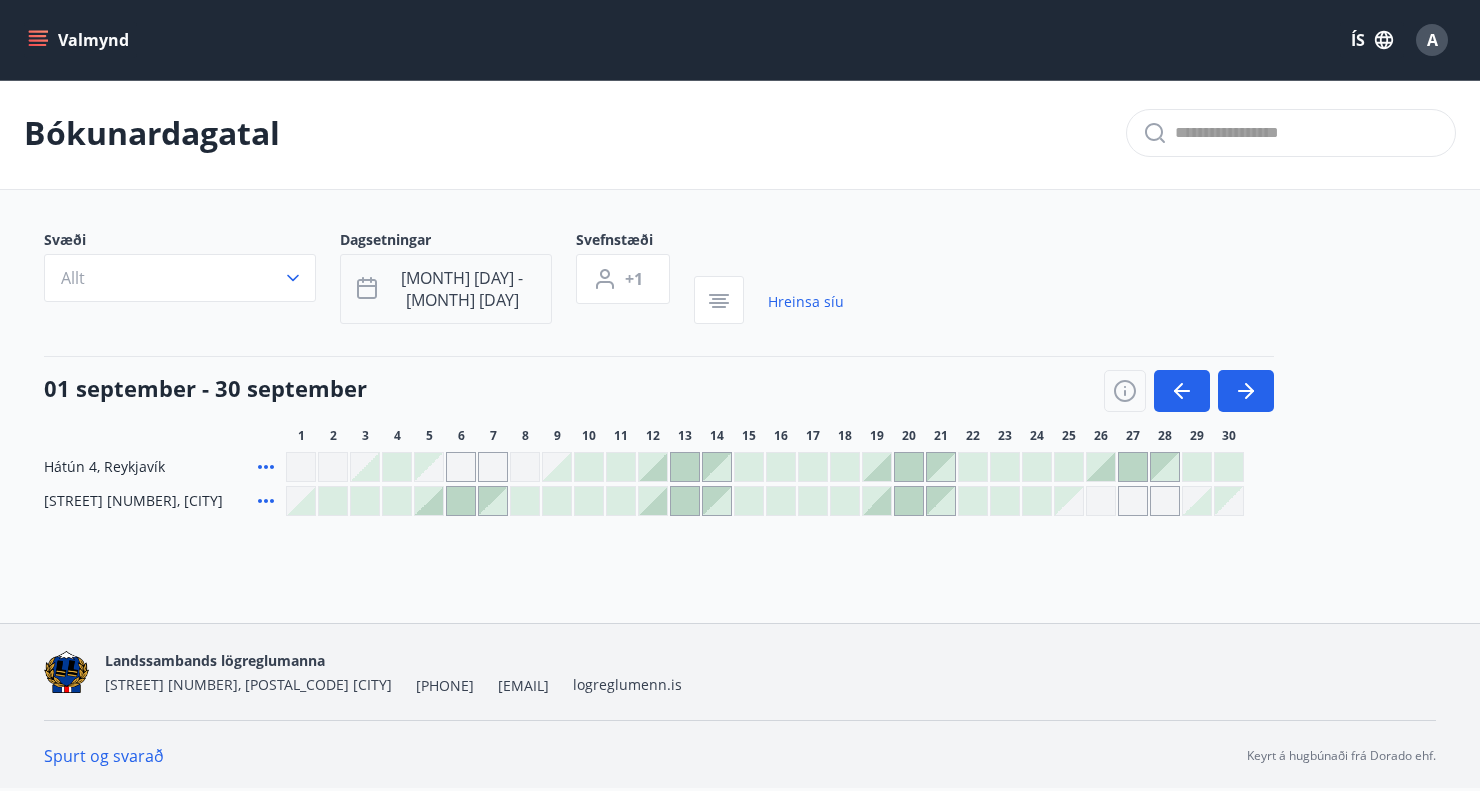 click 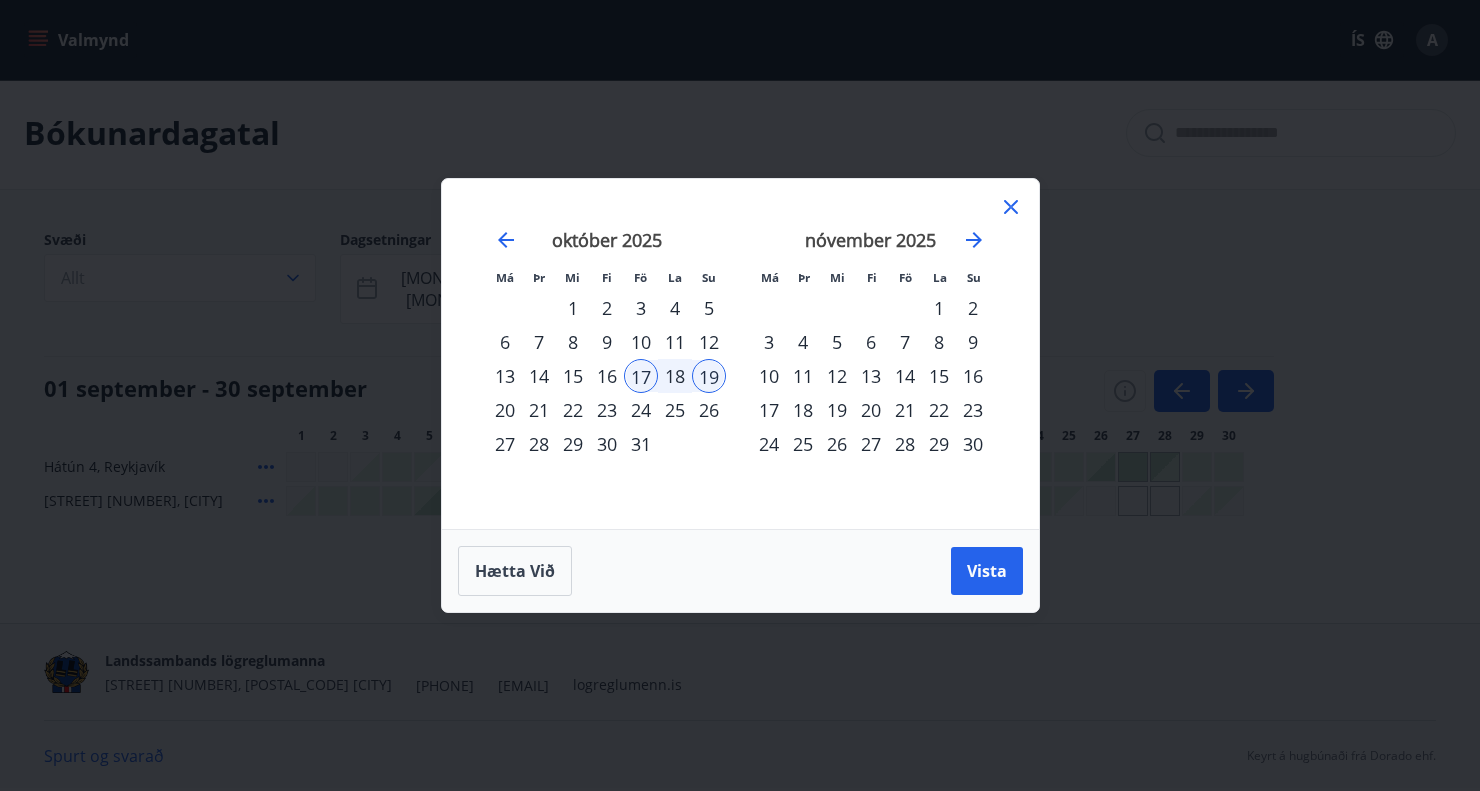 click on "24" at bounding box center (641, 410) 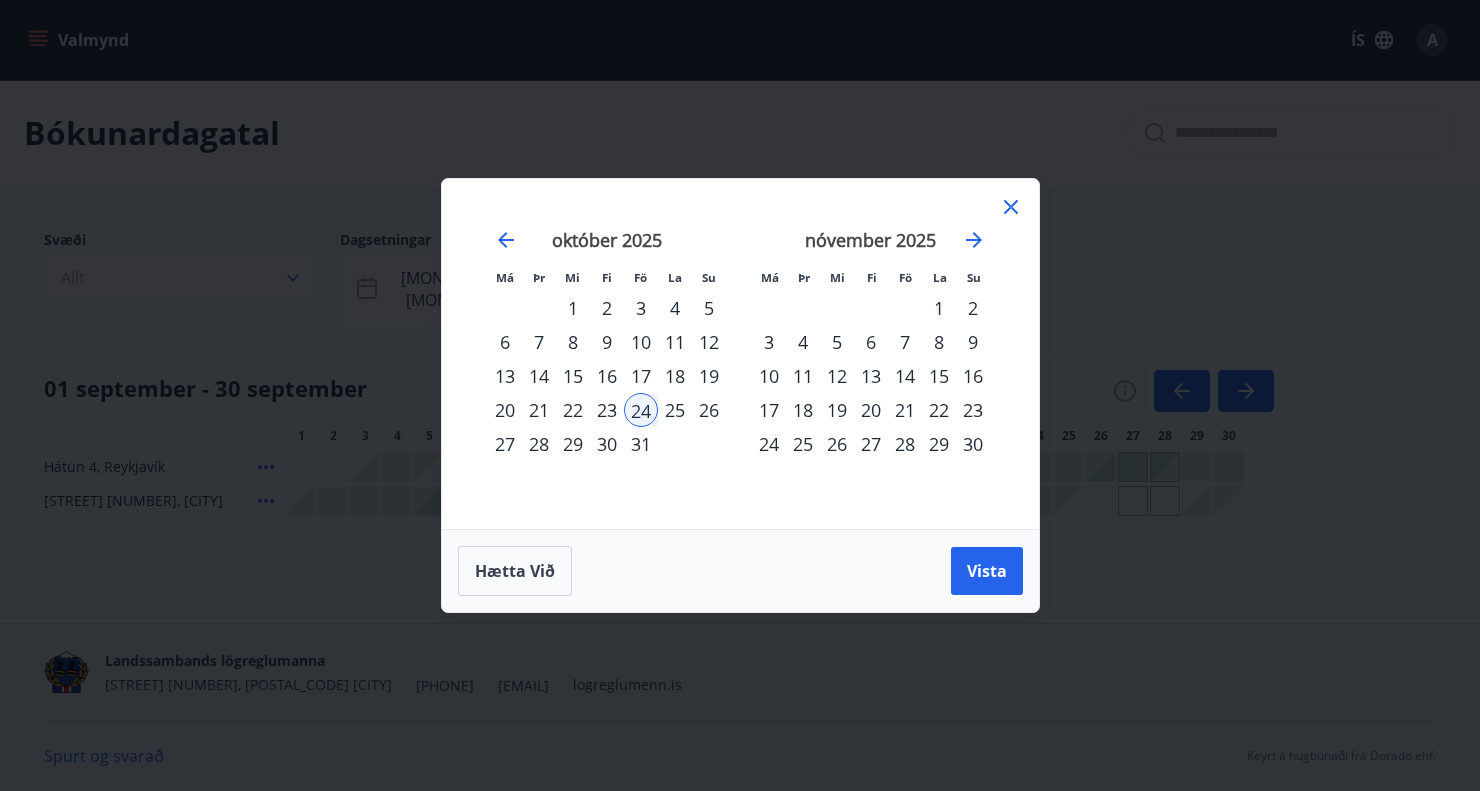 click on "26" at bounding box center (709, 410) 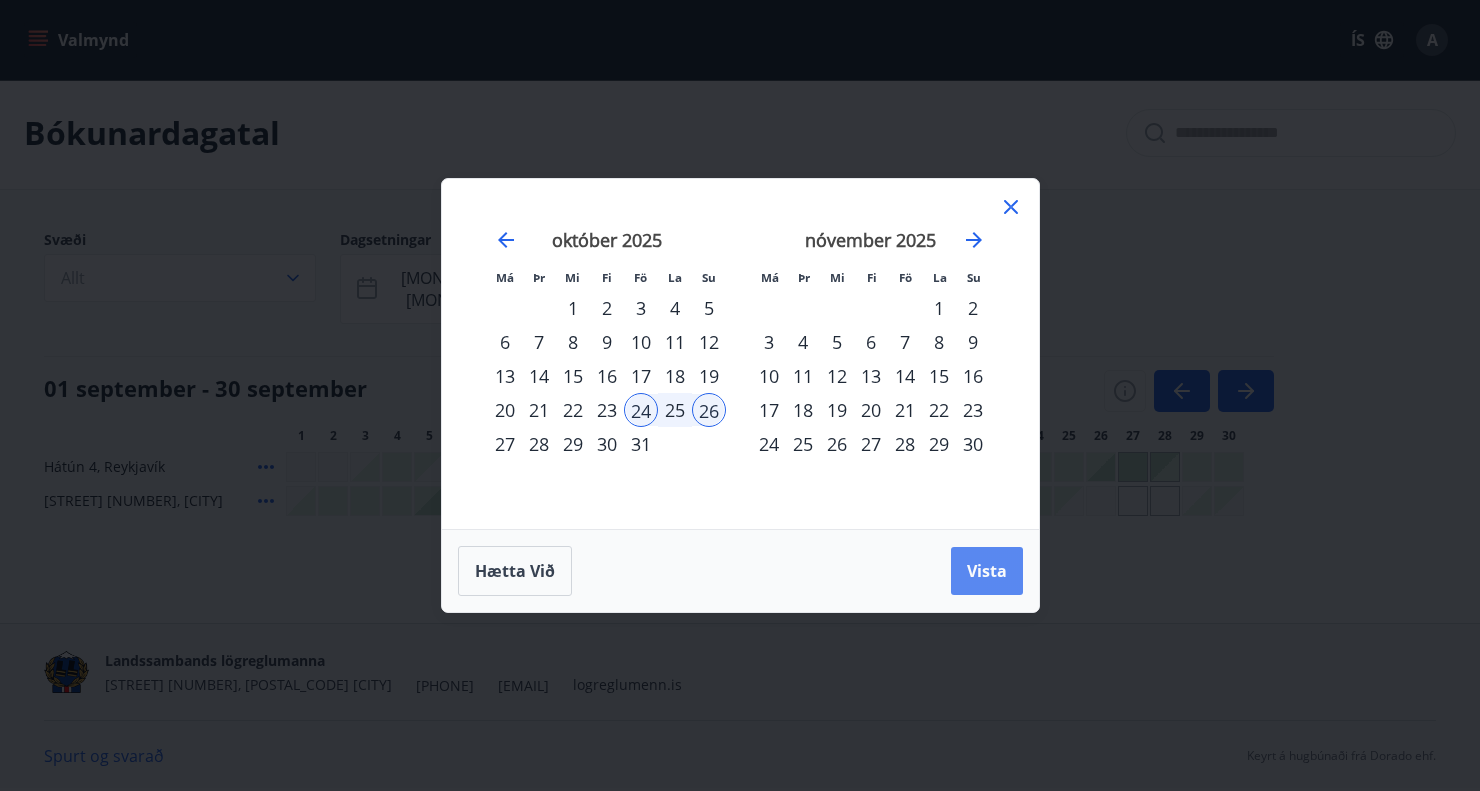 click on "Vista" at bounding box center (987, 571) 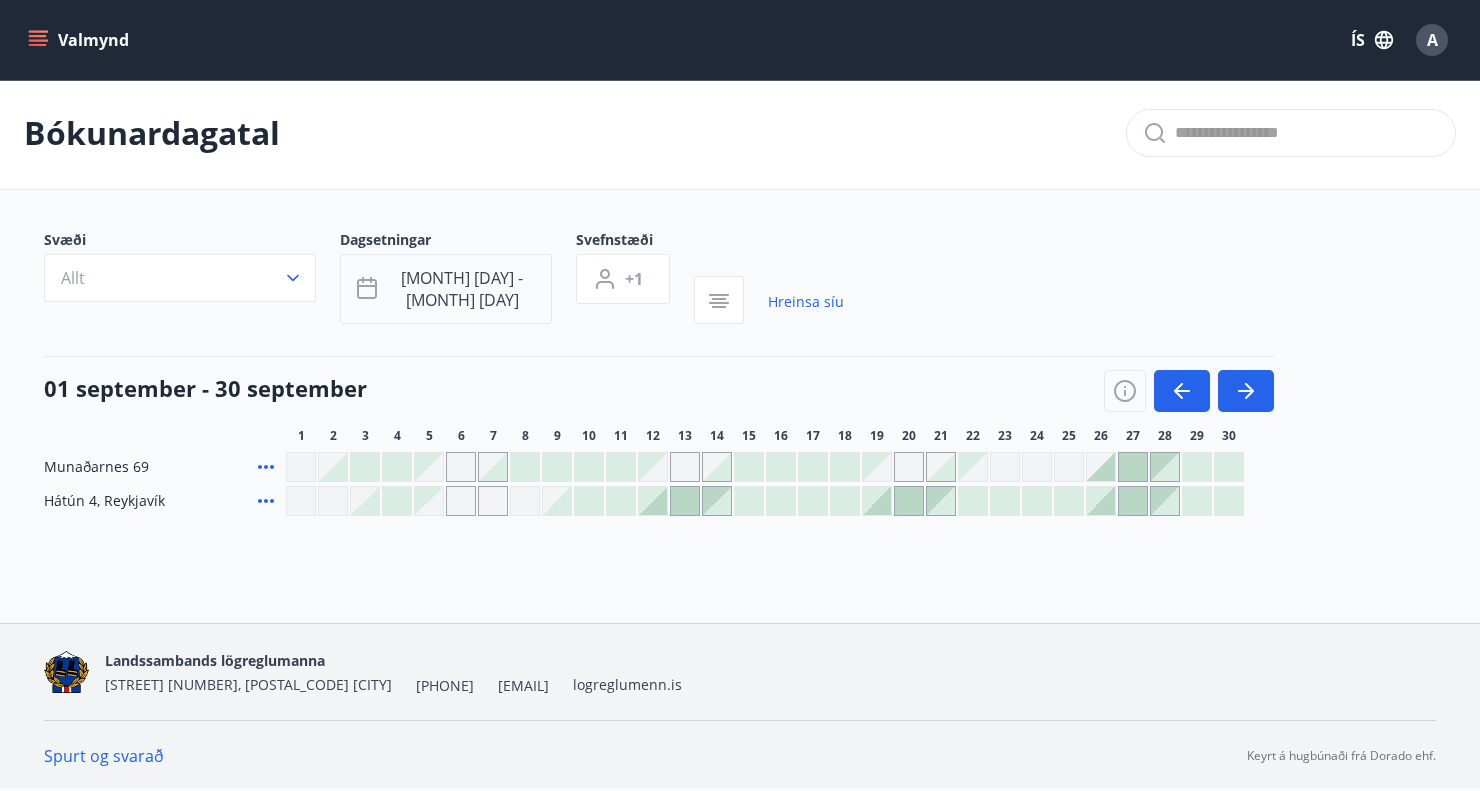 click 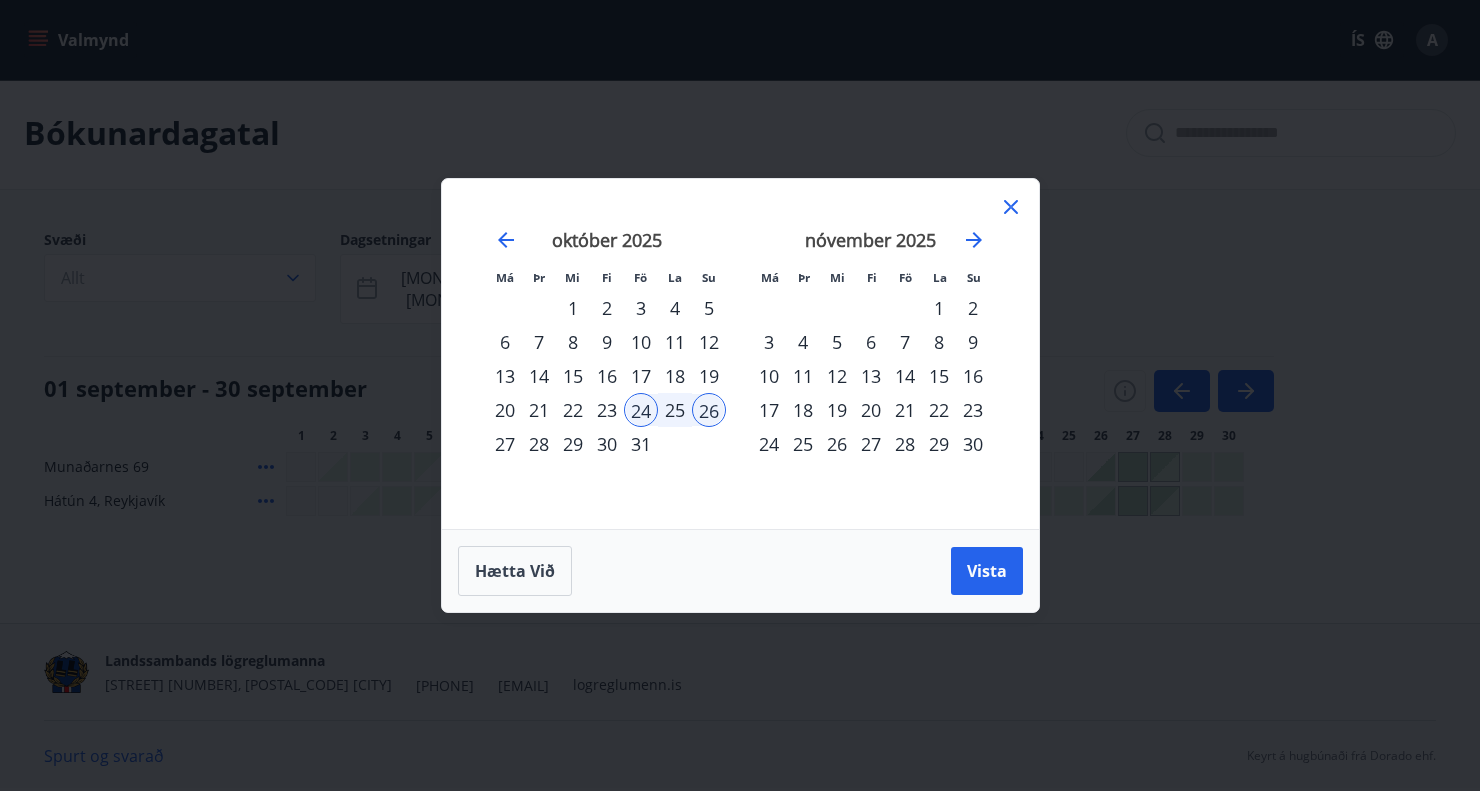 click on "31" at bounding box center (641, 444) 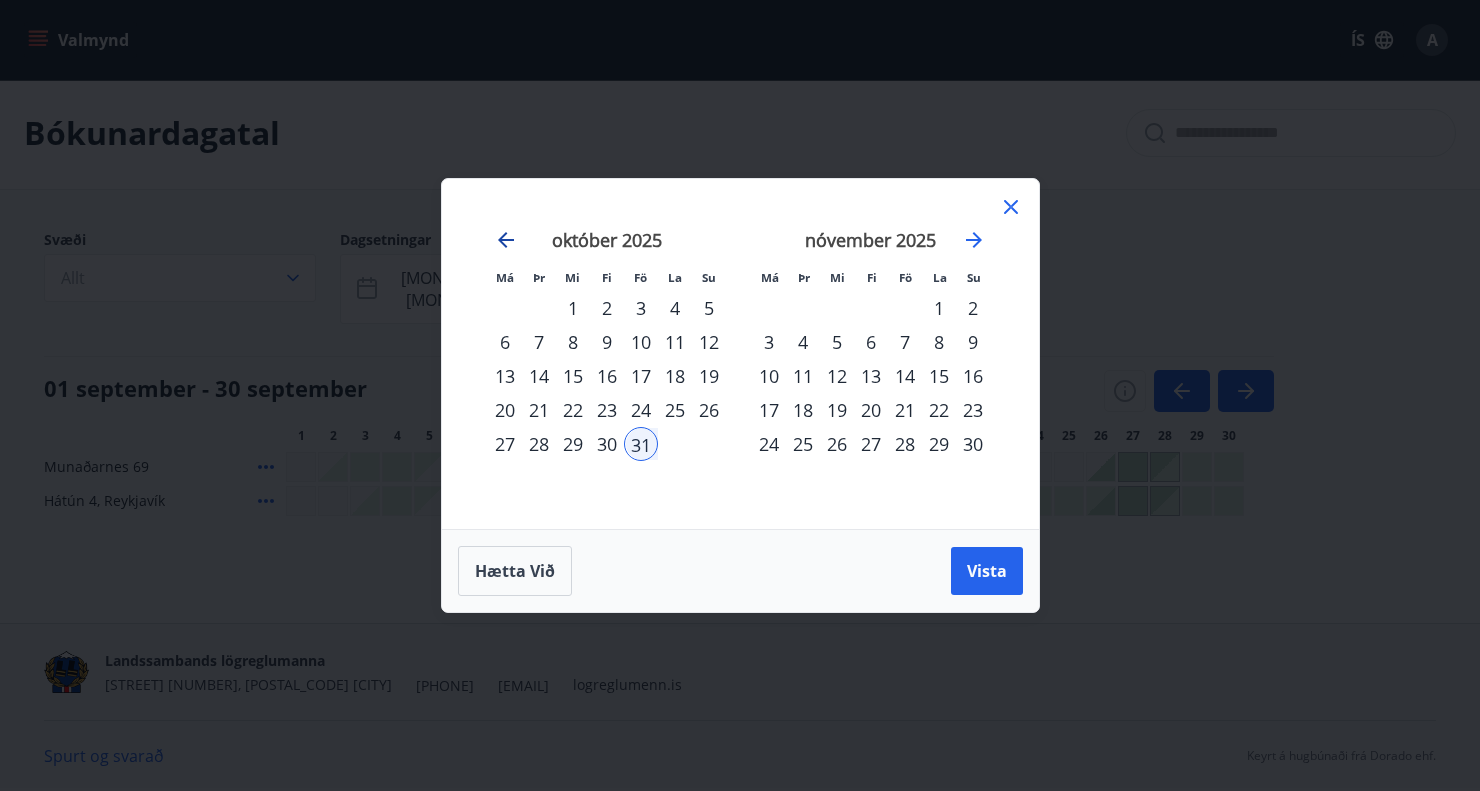 click 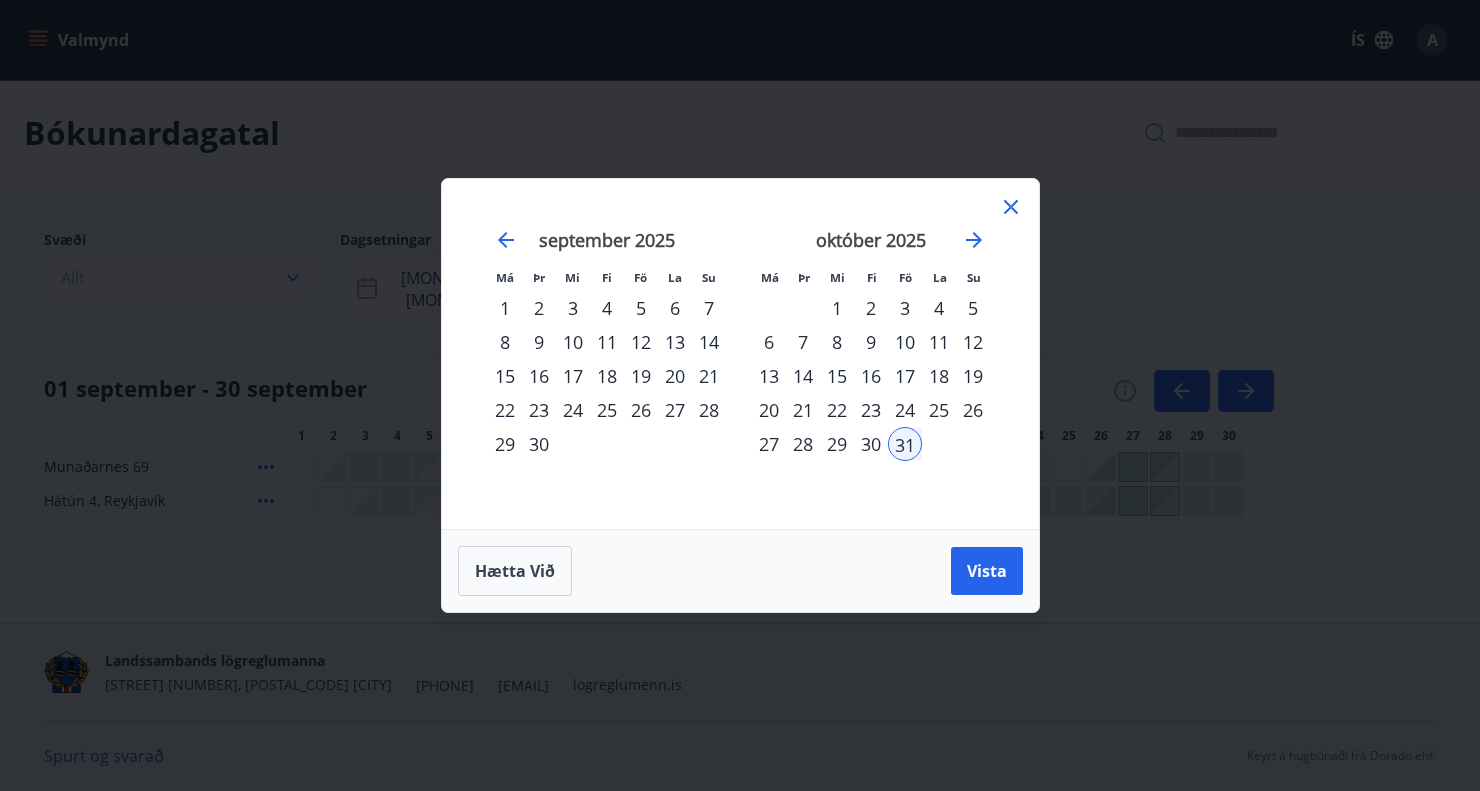 click on "12" at bounding box center [641, 342] 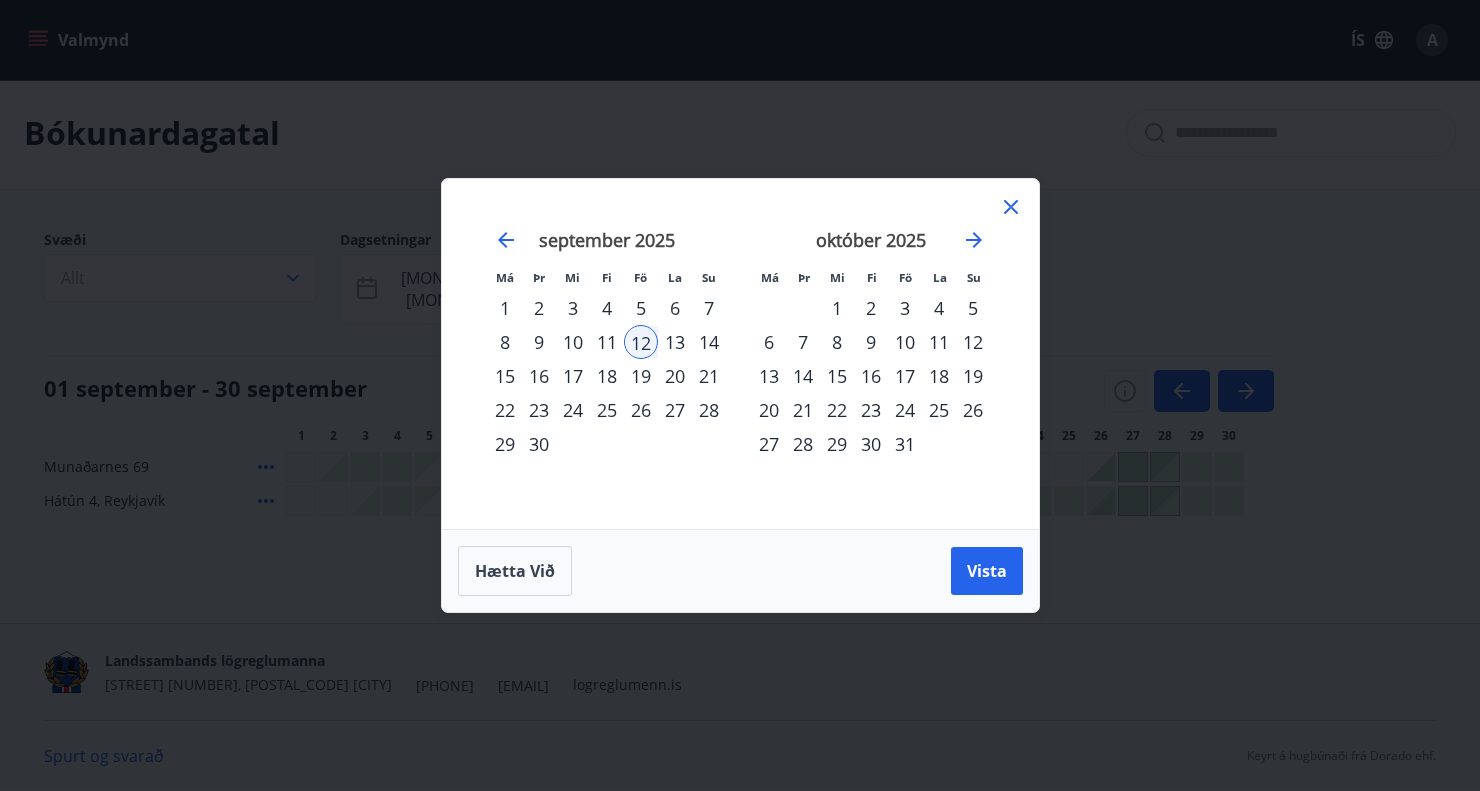 click on "14" at bounding box center (709, 342) 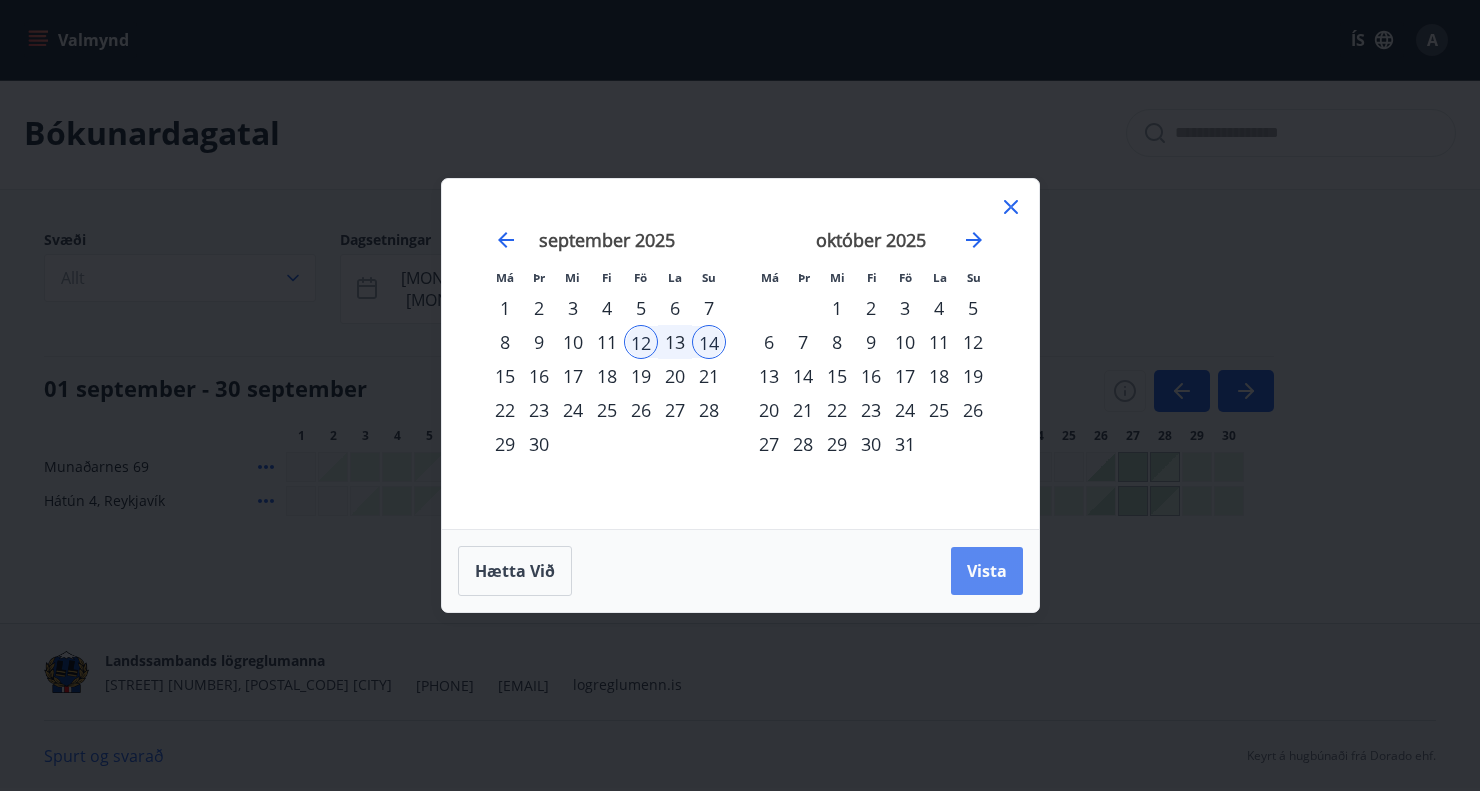 click on "Vista" at bounding box center (987, 571) 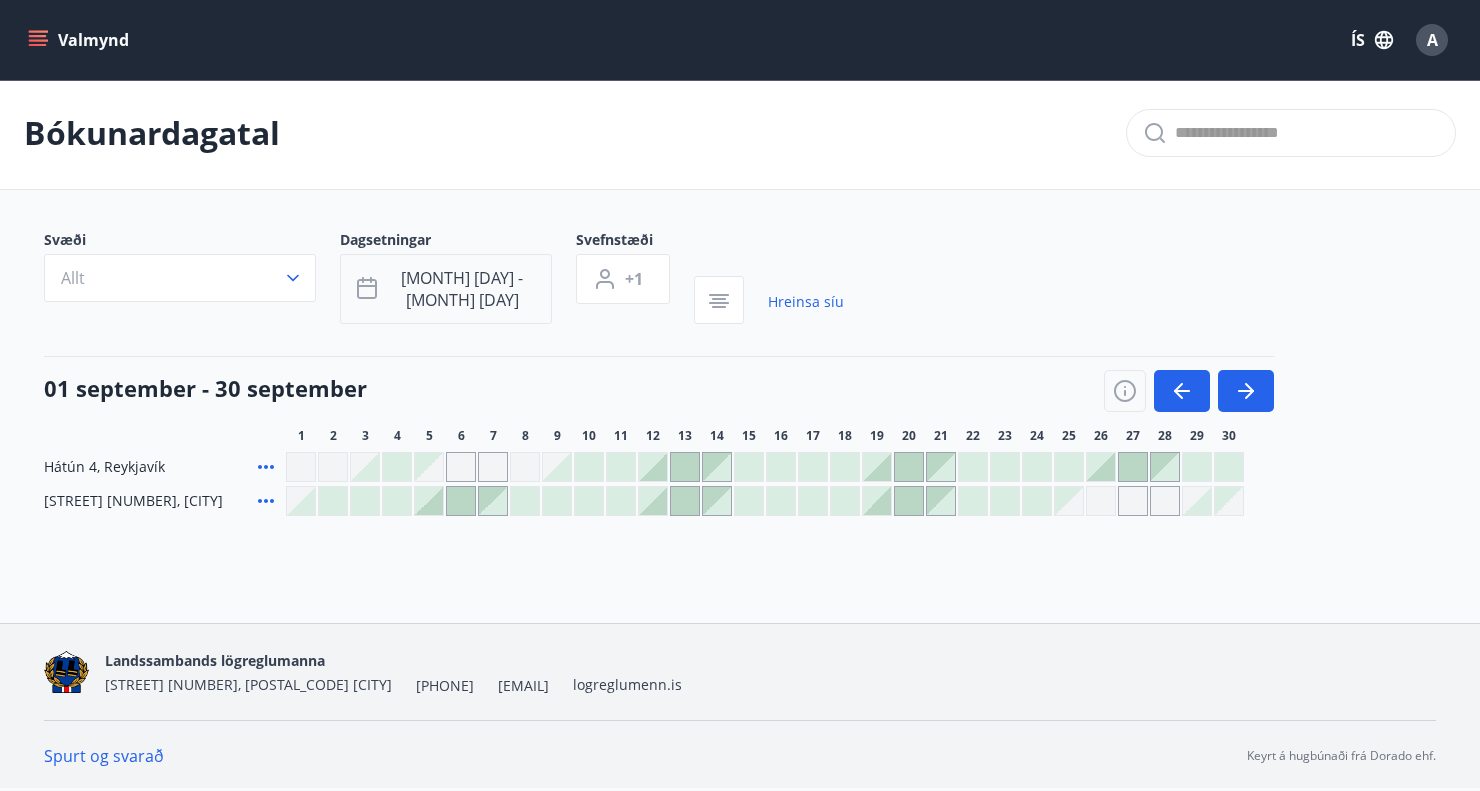 click 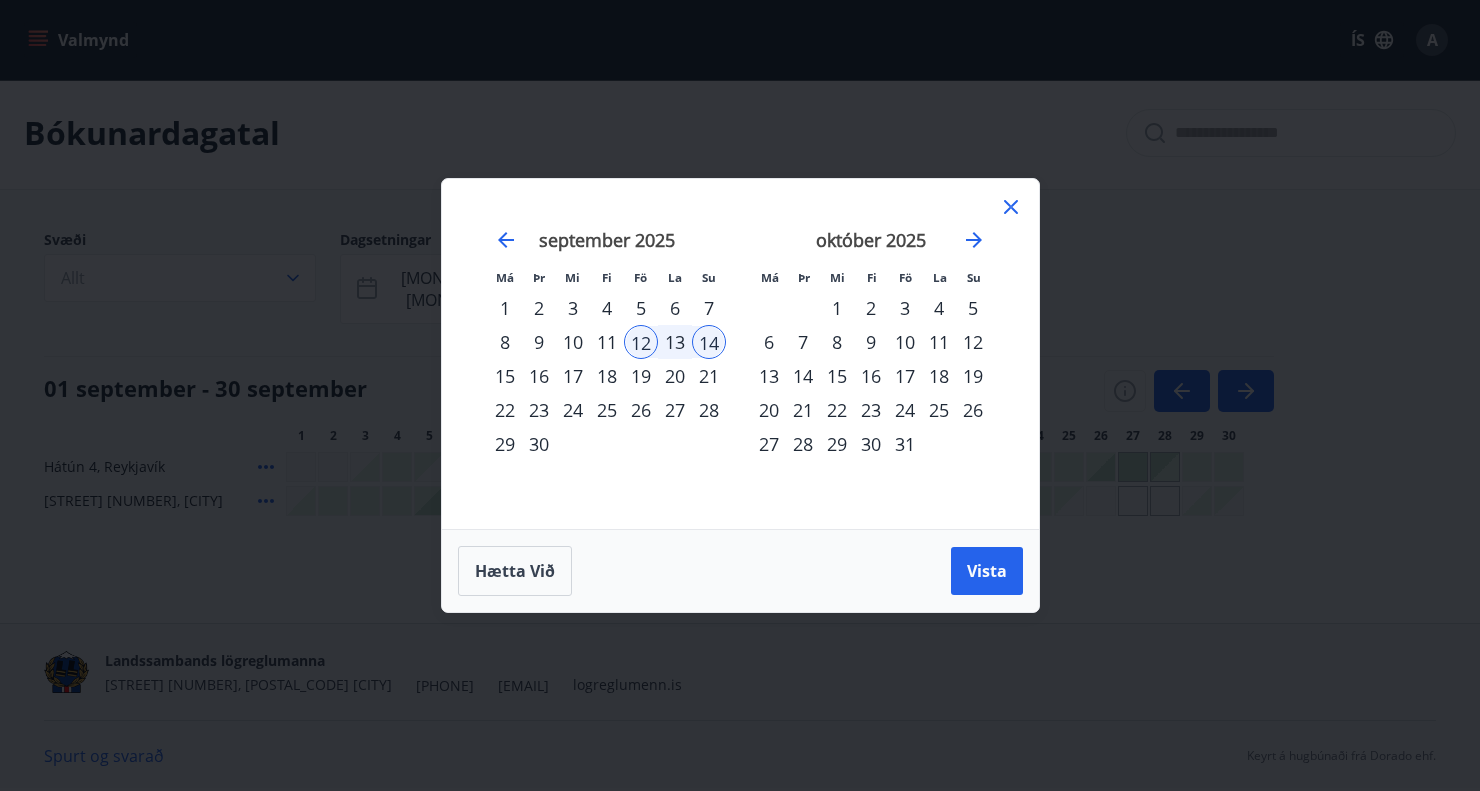 click on "19" at bounding box center (641, 376) 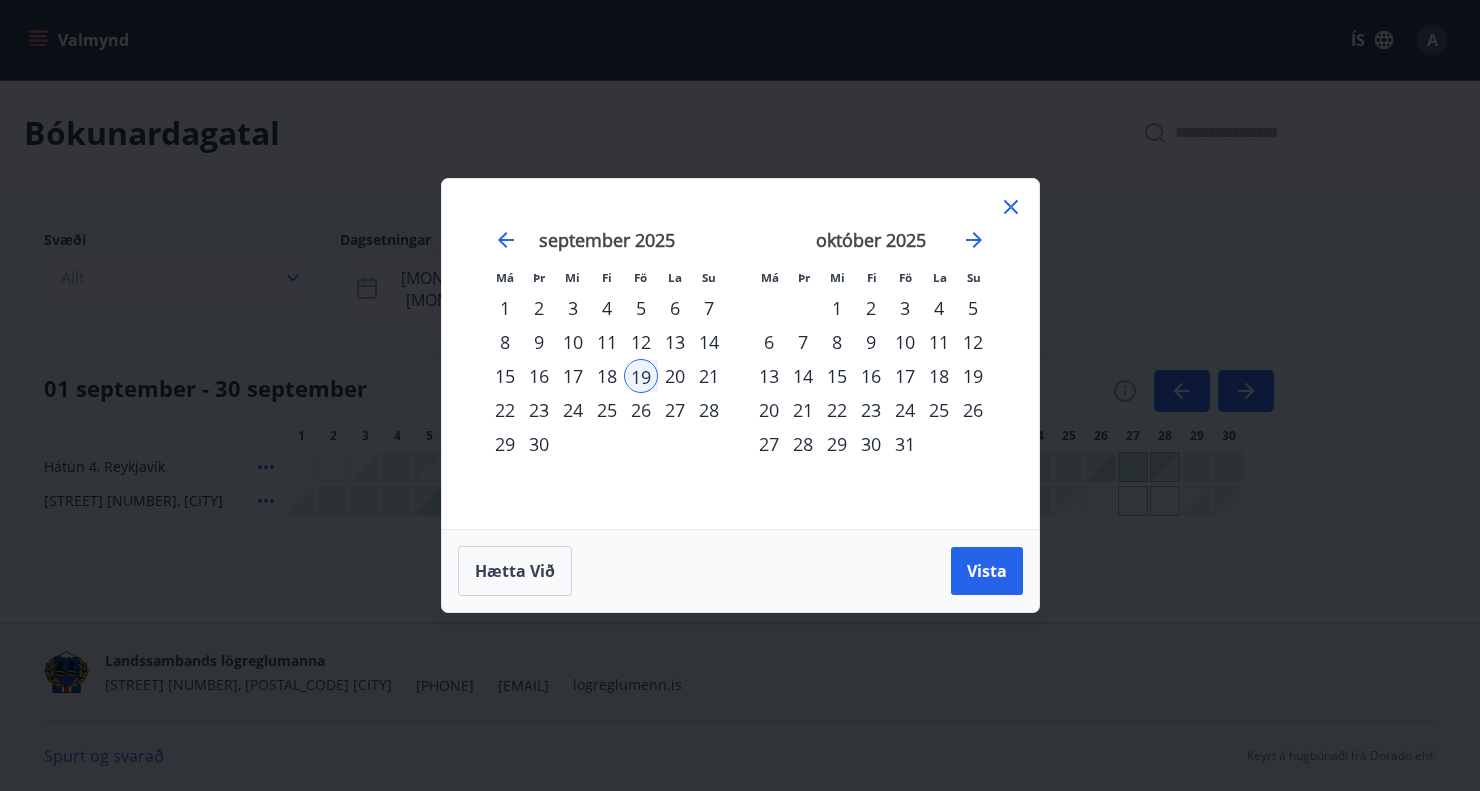 click on "21" at bounding box center [709, 376] 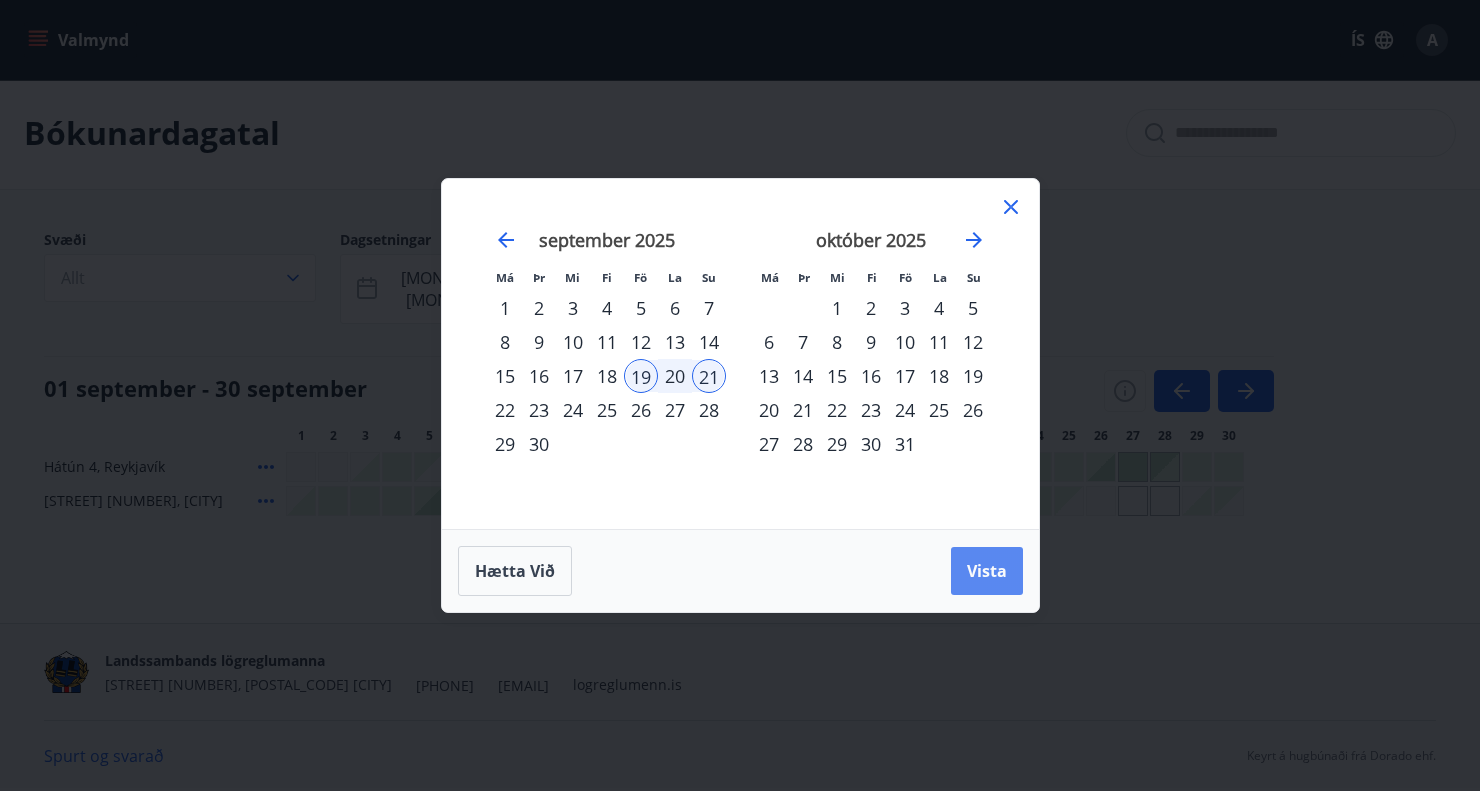 click on "Vista" at bounding box center [987, 571] 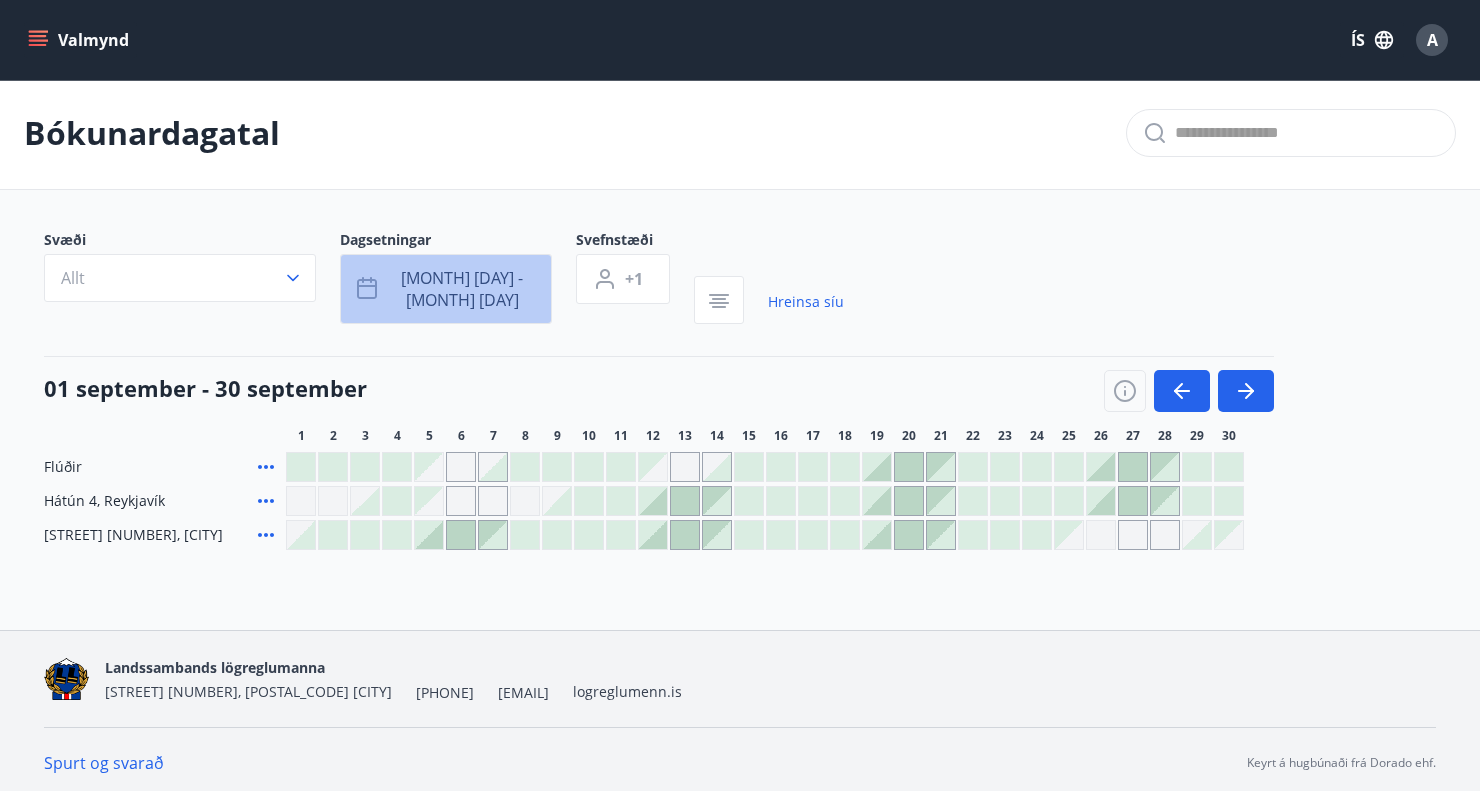 click 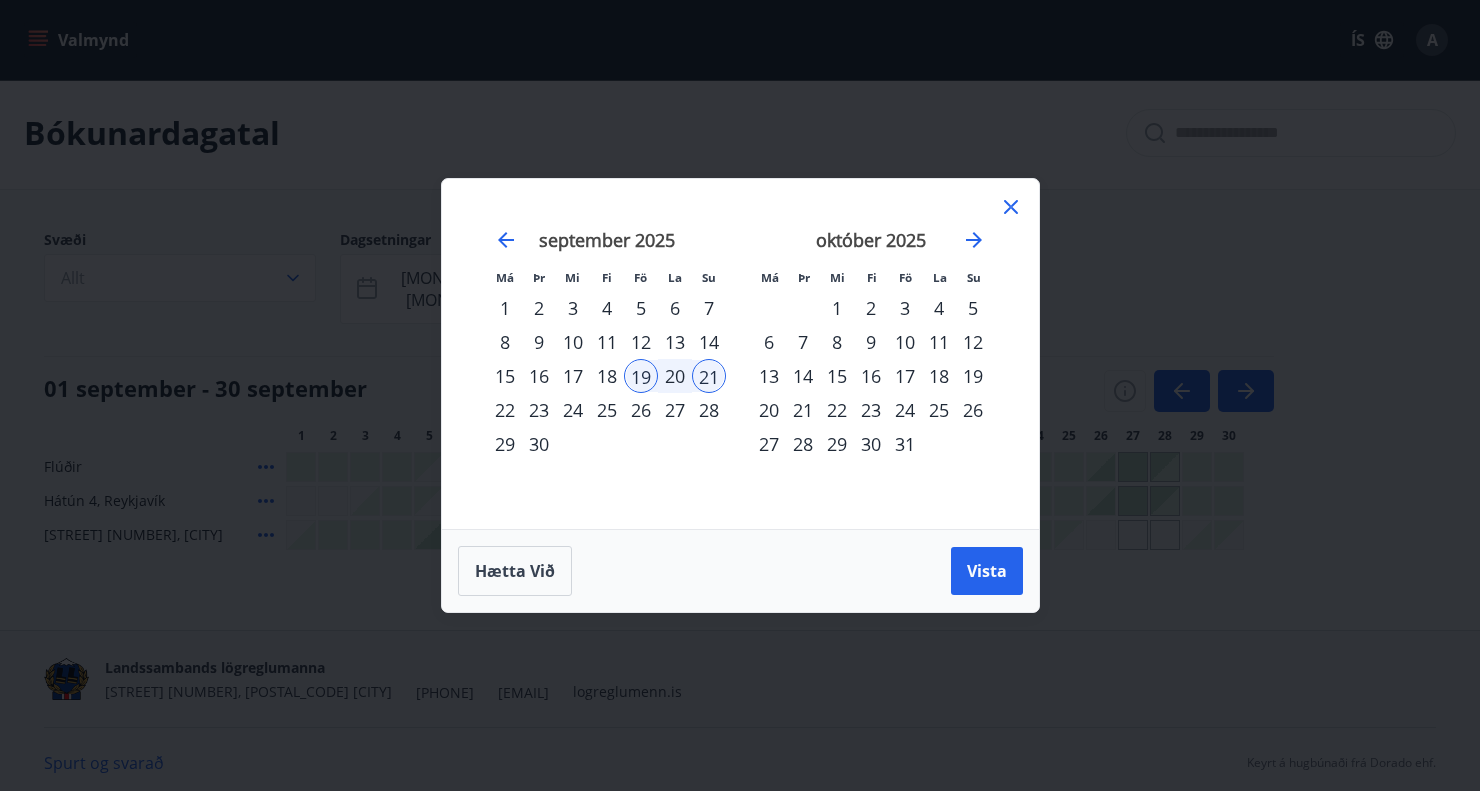 click on "3" at bounding box center [905, 308] 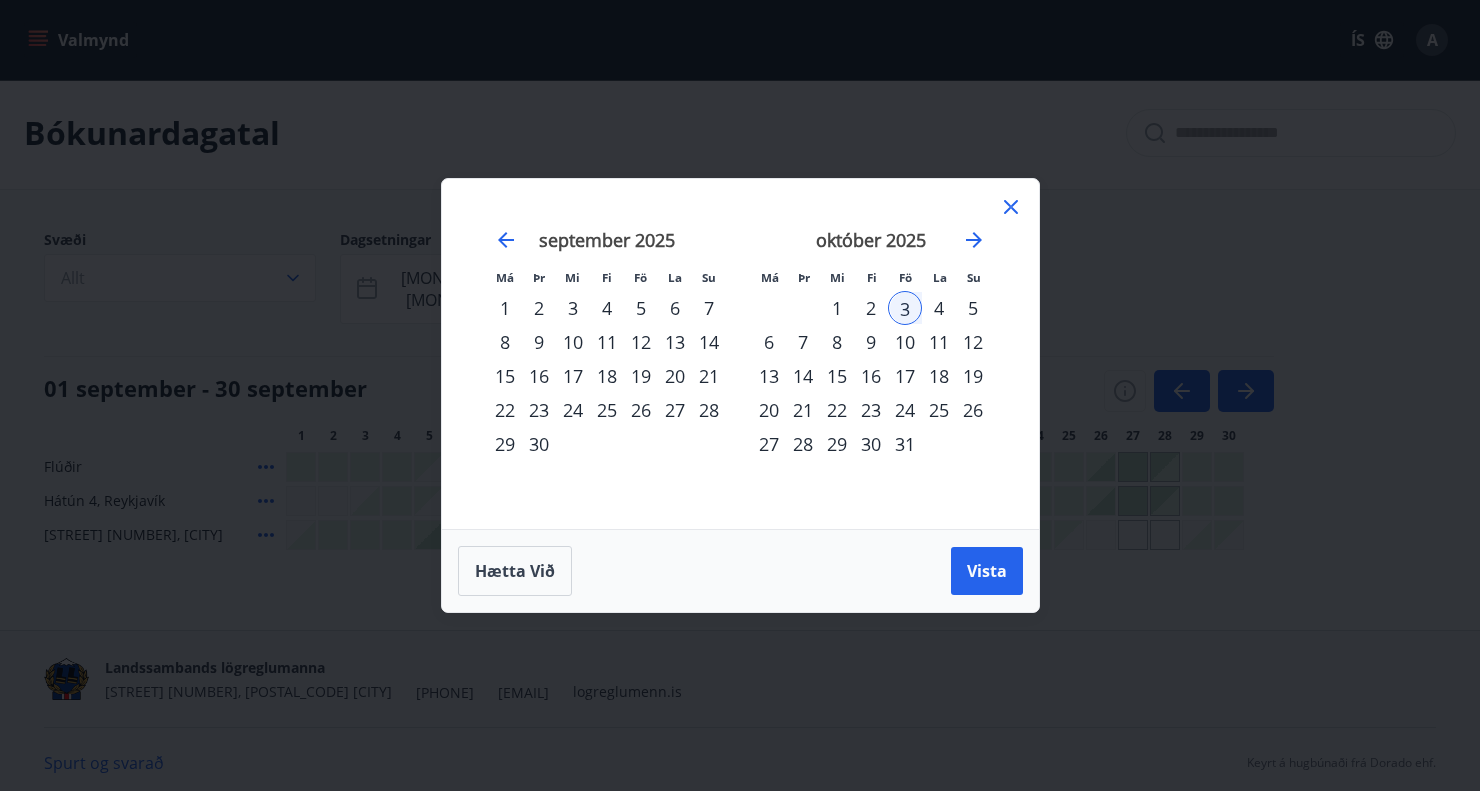 click on "5" at bounding box center (973, 308) 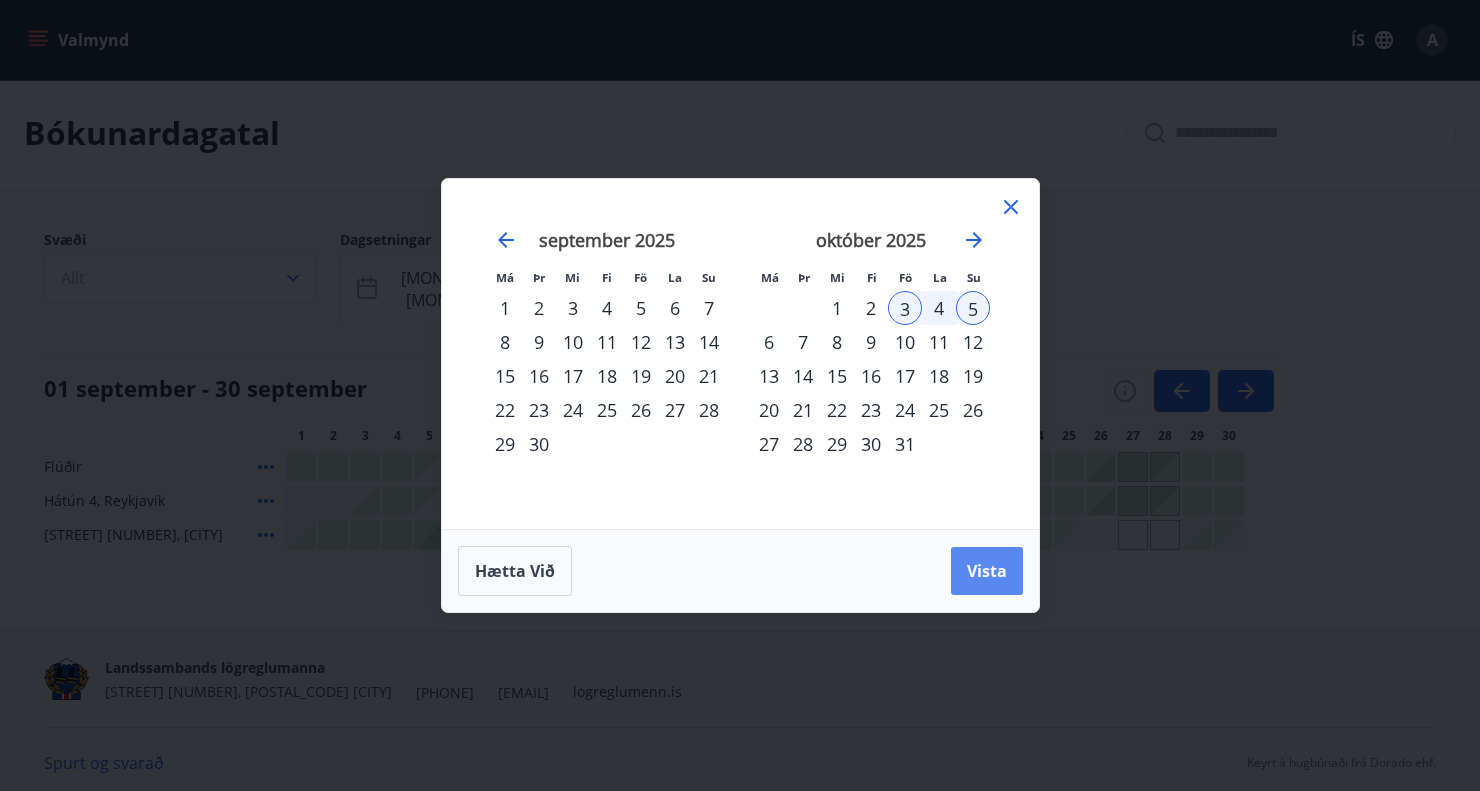 click on "Vista" at bounding box center [987, 571] 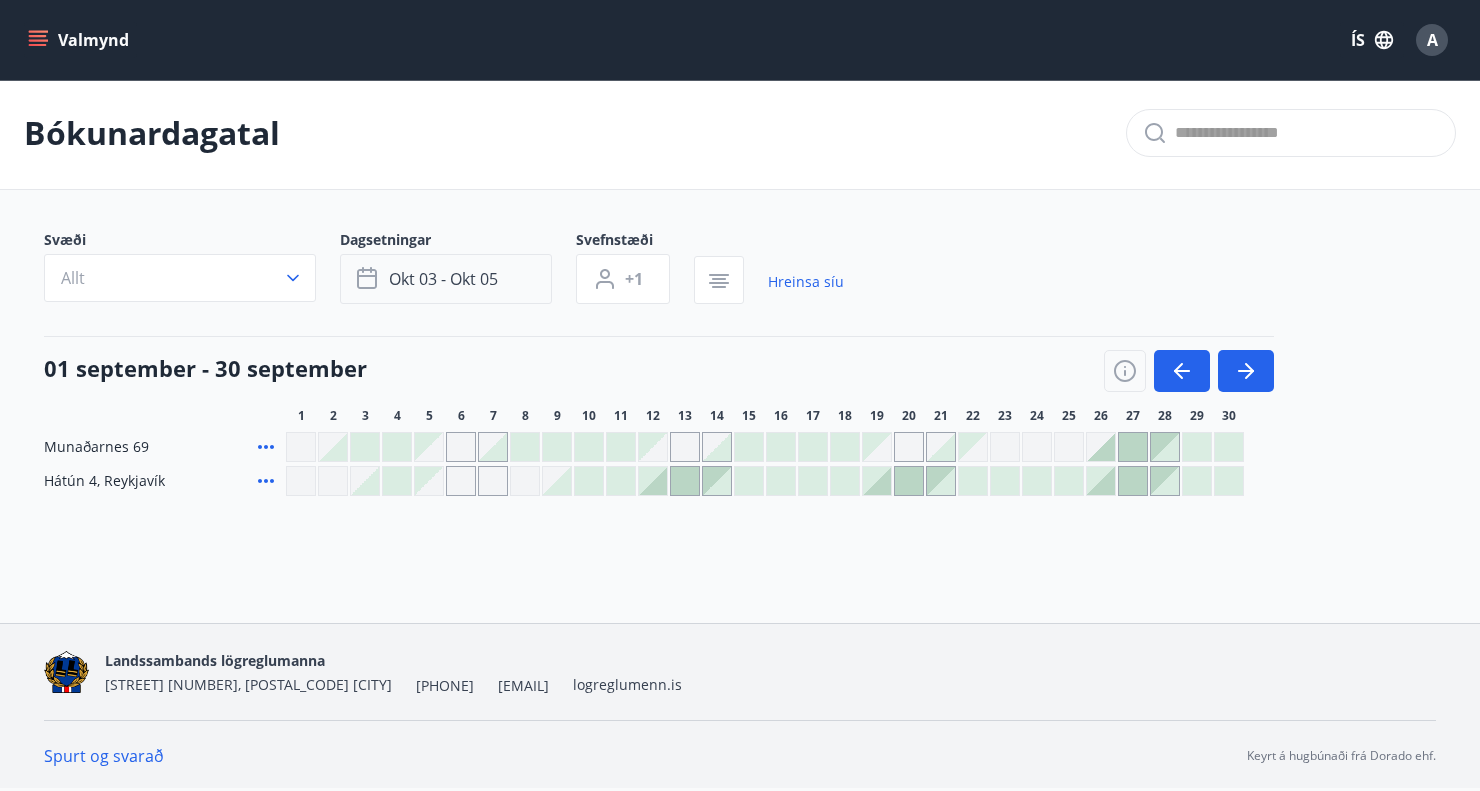 click 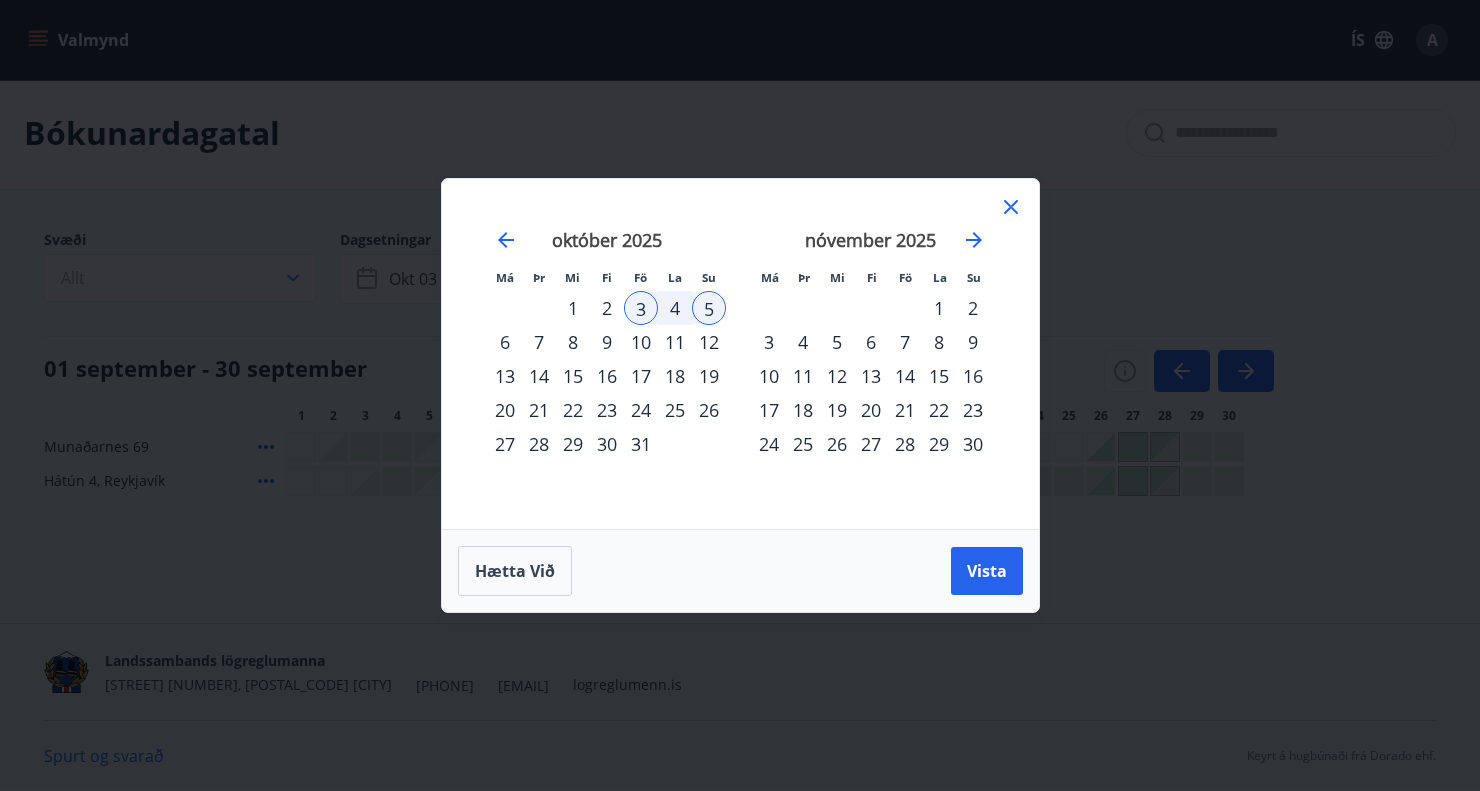 click on "10" at bounding box center [641, 342] 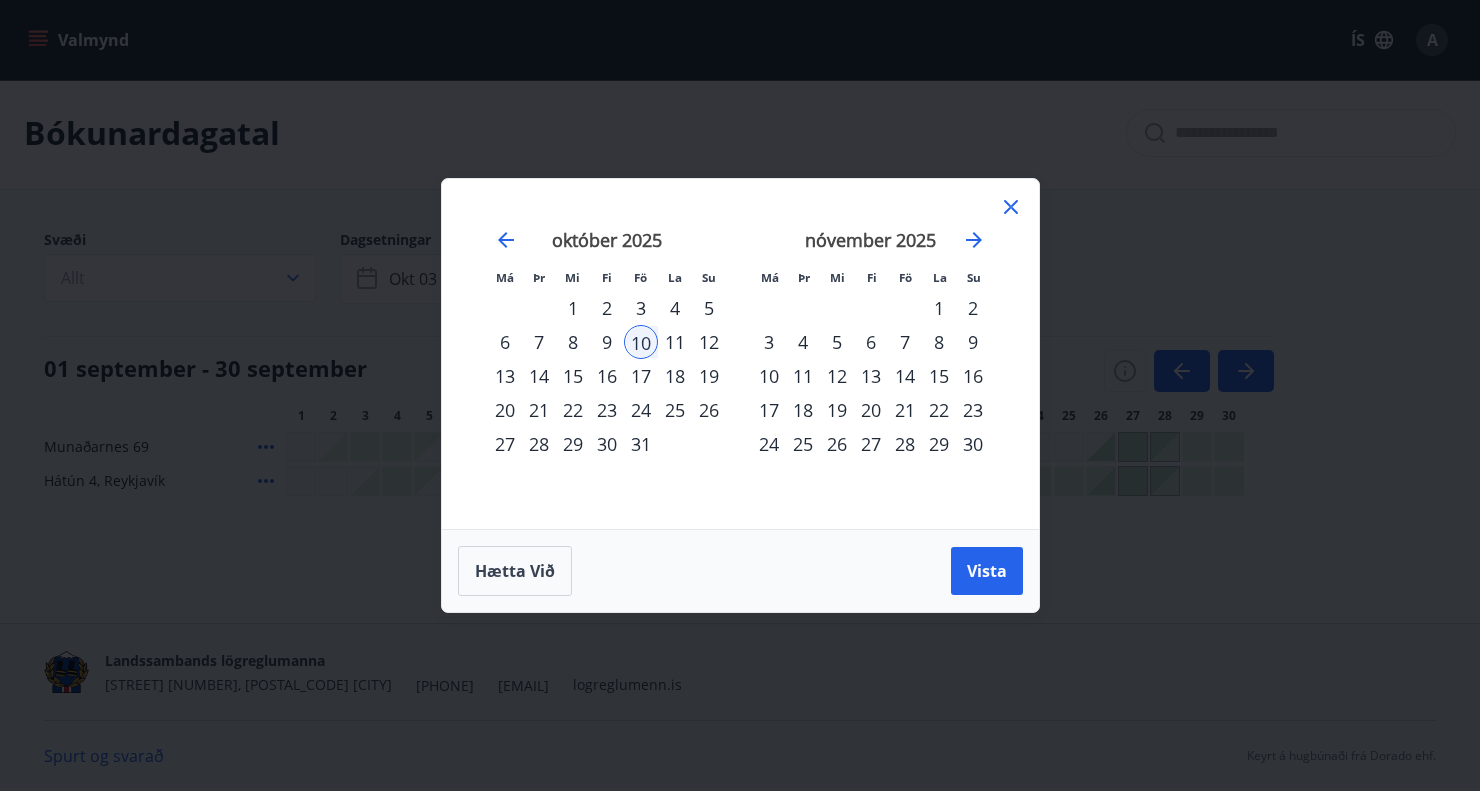 click on "12" at bounding box center [709, 342] 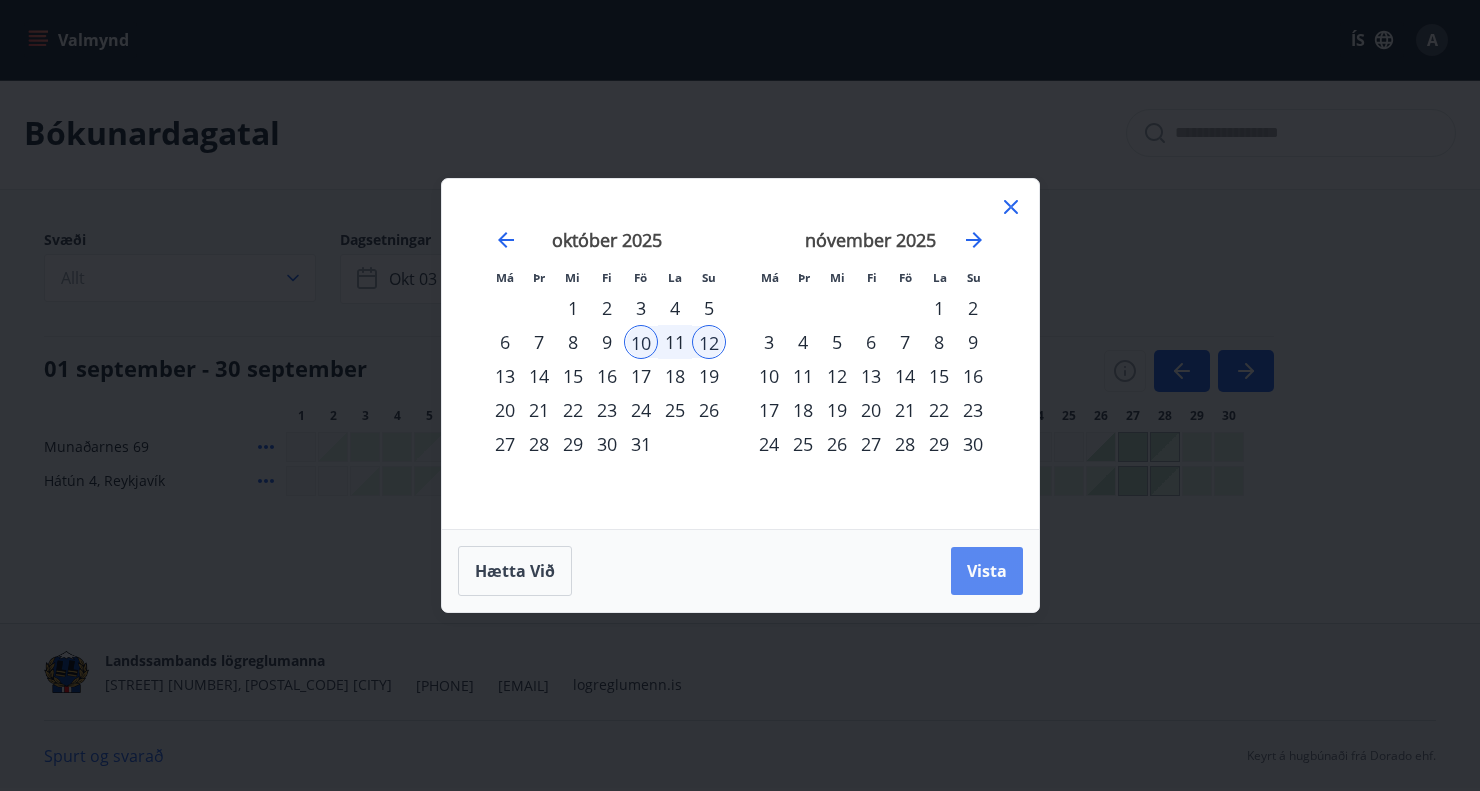 click on "Vista" at bounding box center [987, 571] 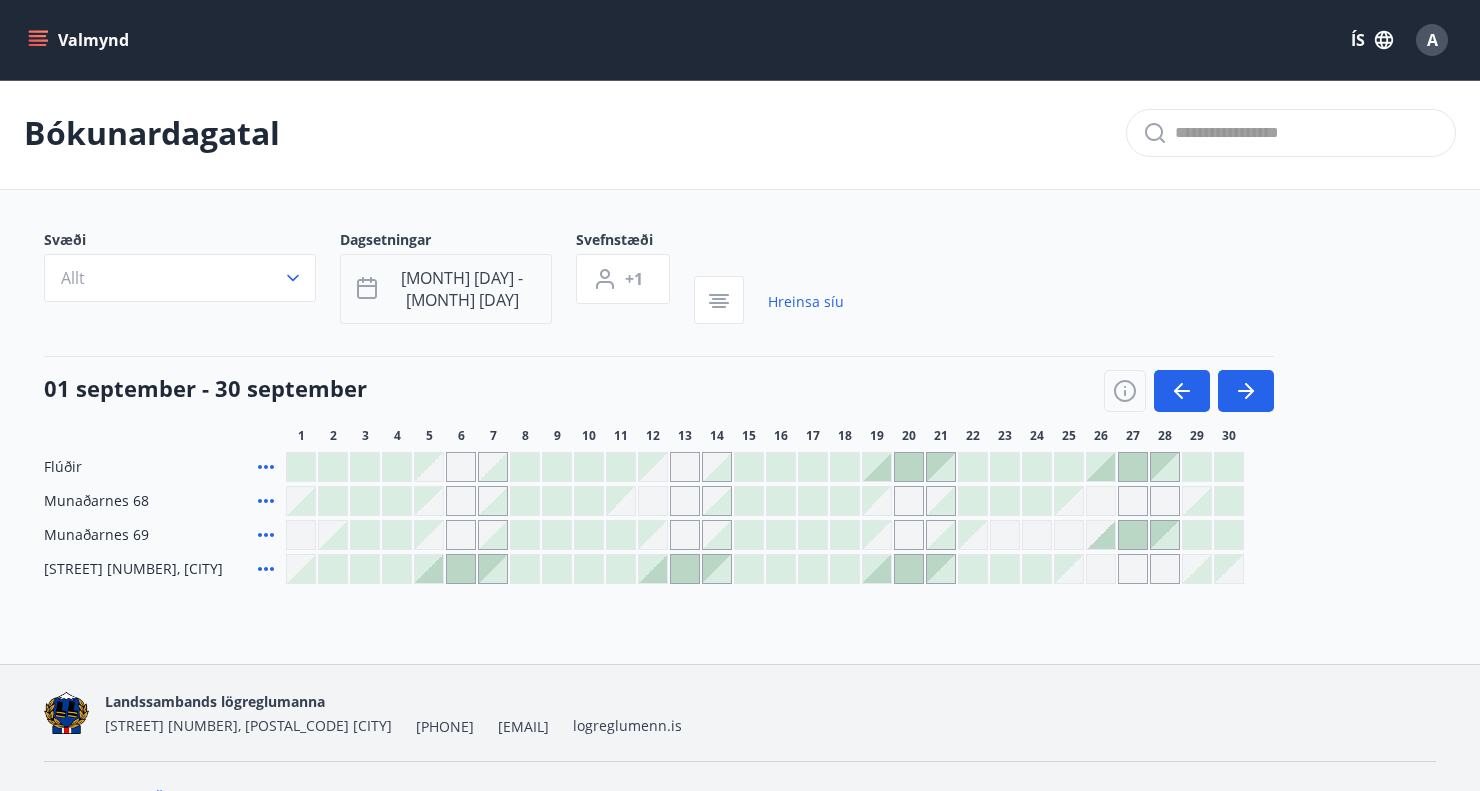 click 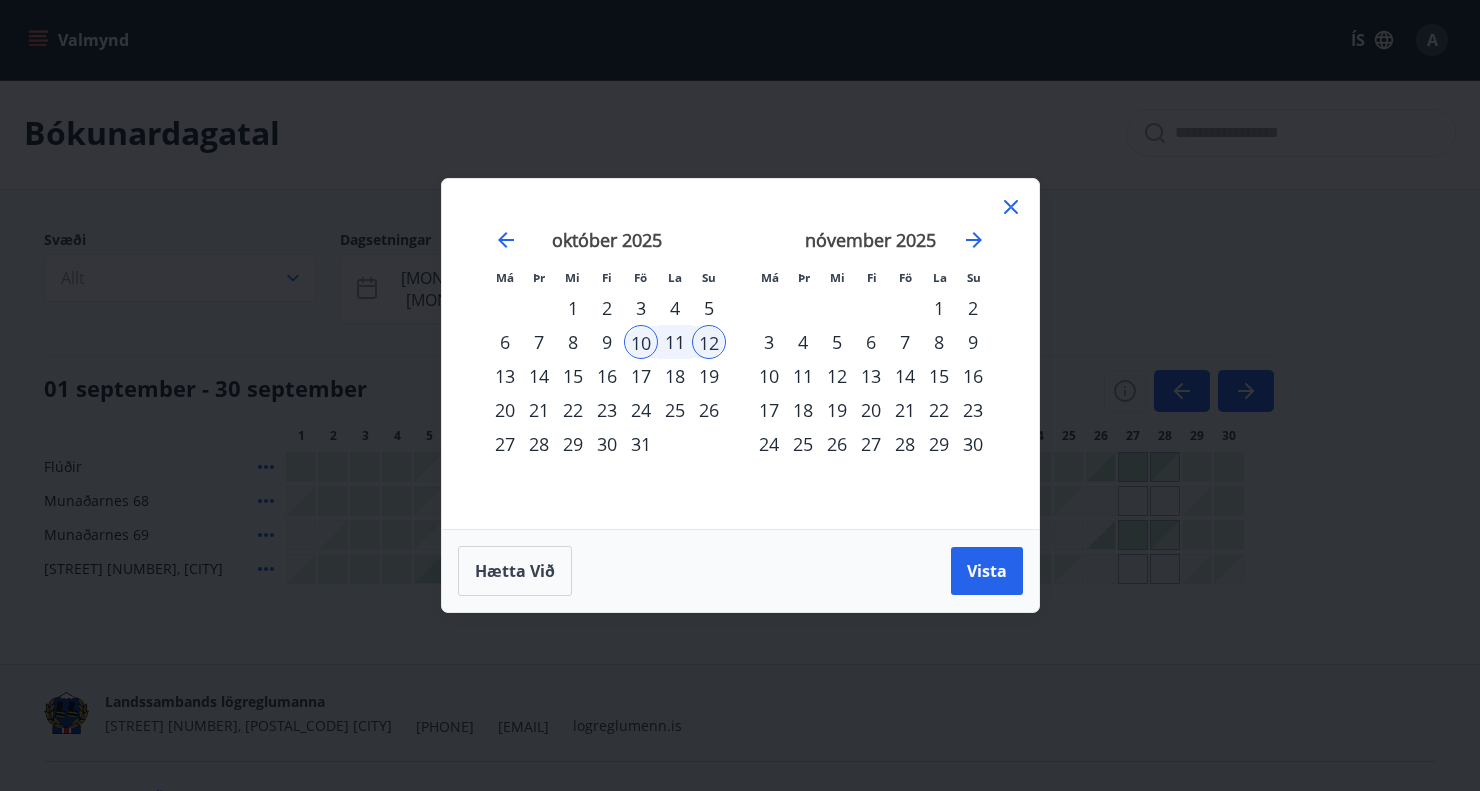 click on "17" at bounding box center [641, 376] 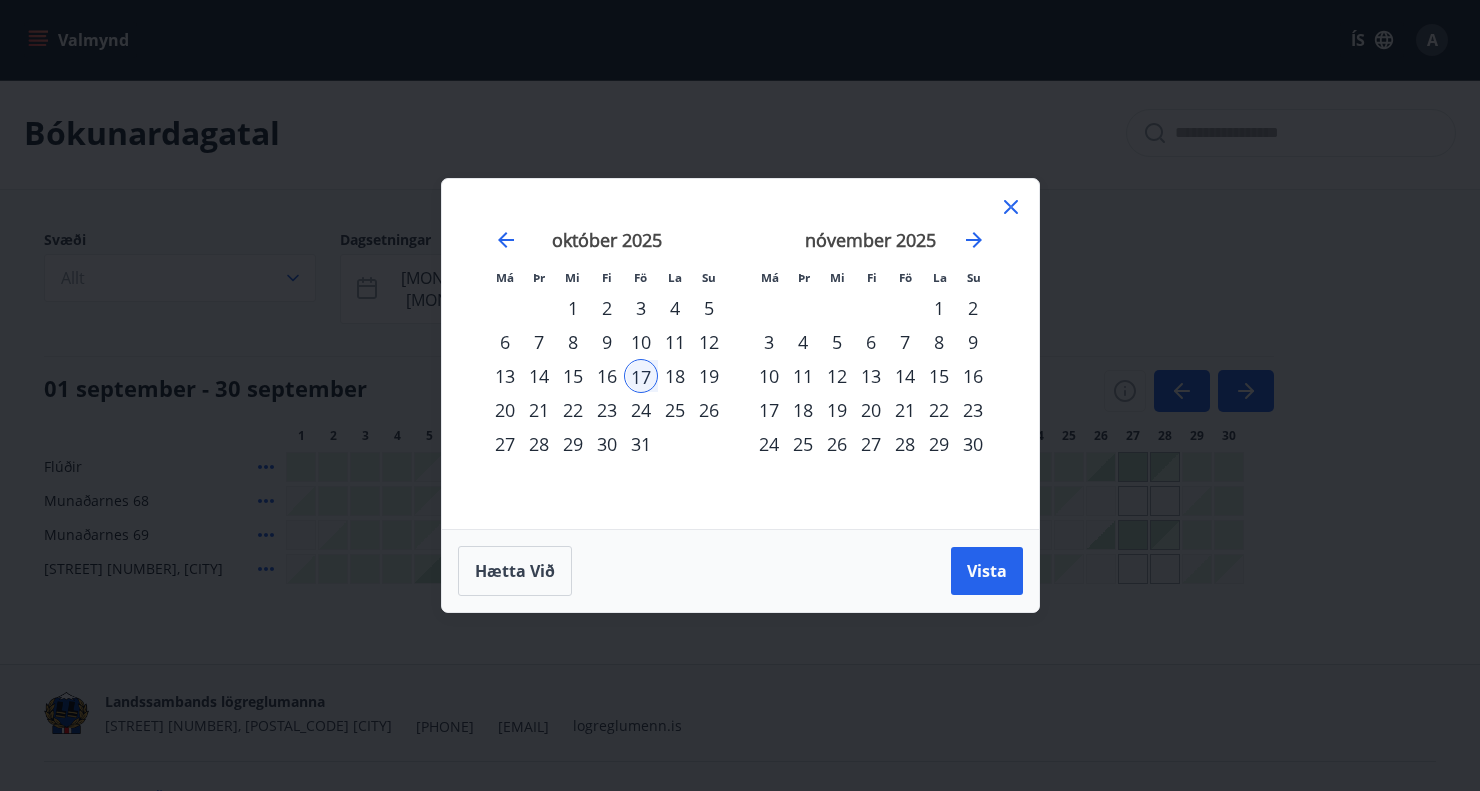 click on "19" at bounding box center (709, 376) 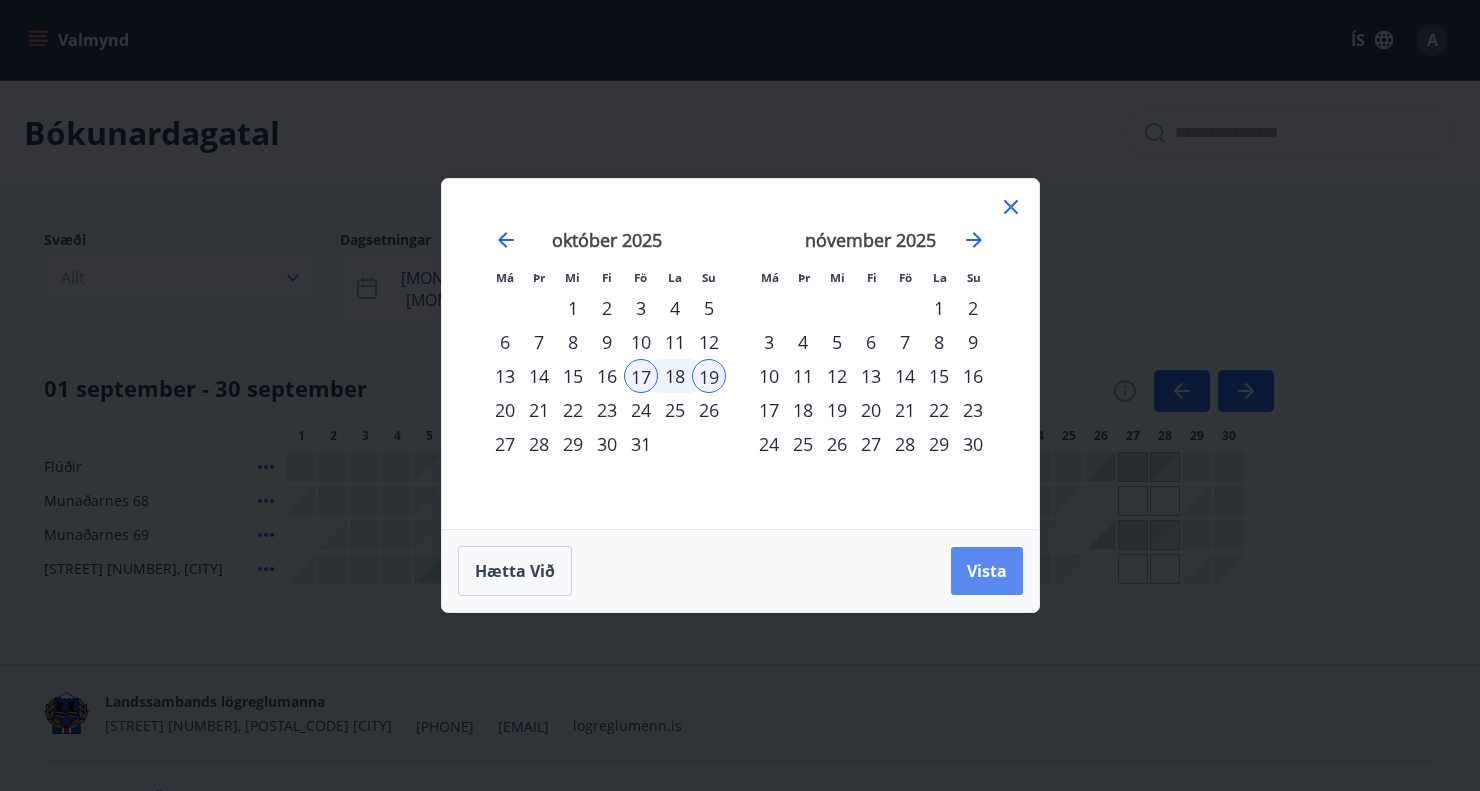 click on "Vista" at bounding box center [987, 571] 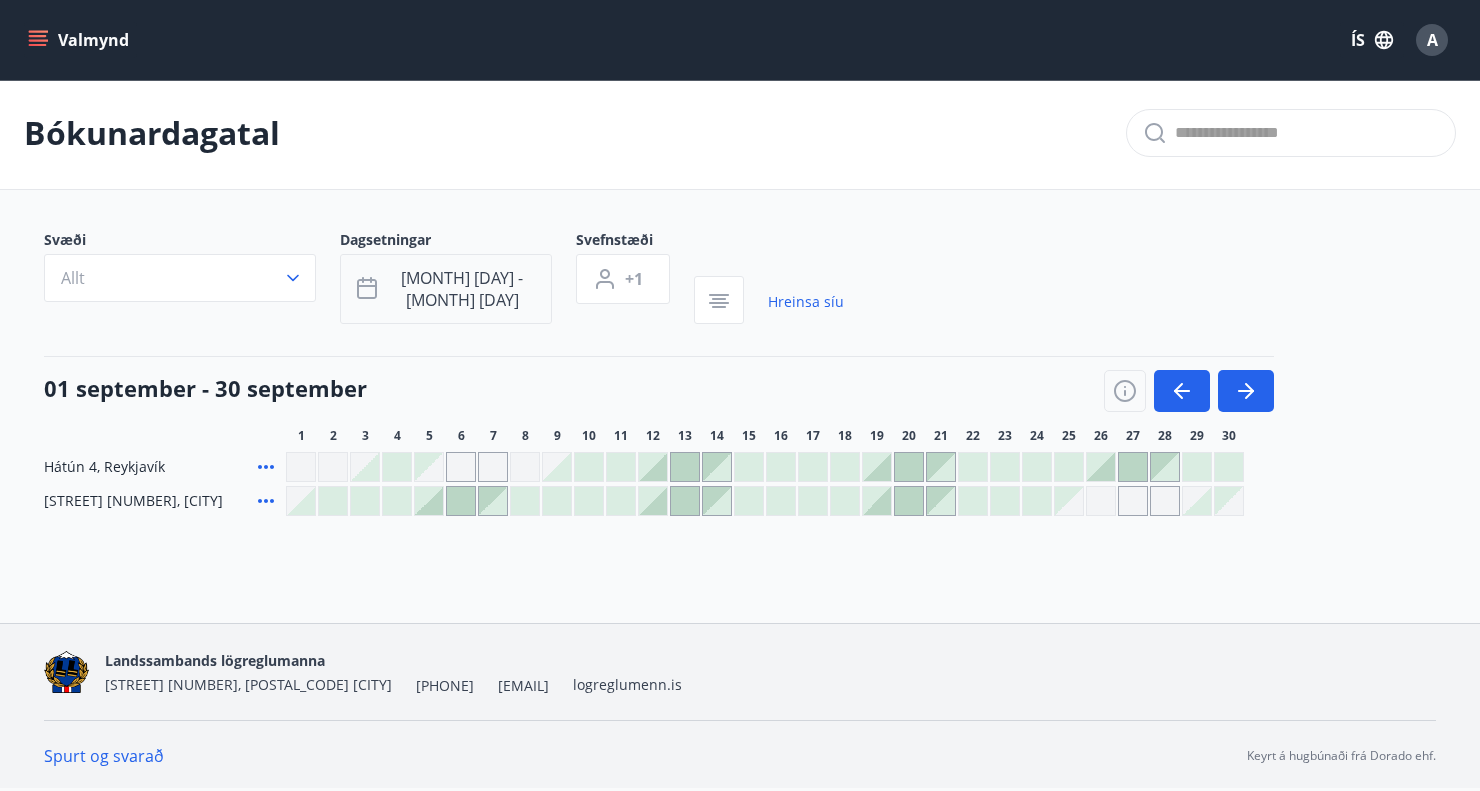 click on "okt 17 - okt 19" at bounding box center (446, 289) 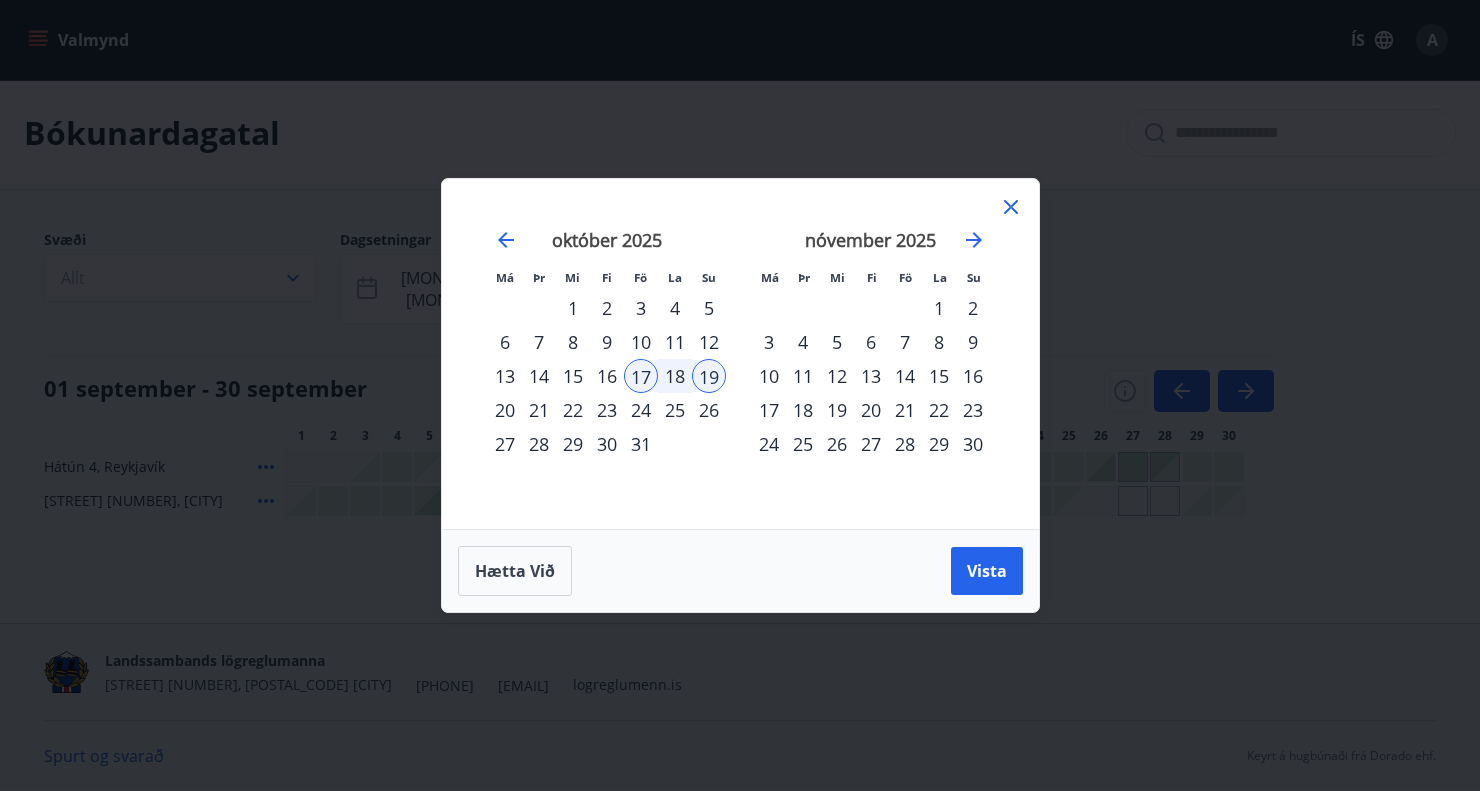 click on "31" at bounding box center (641, 444) 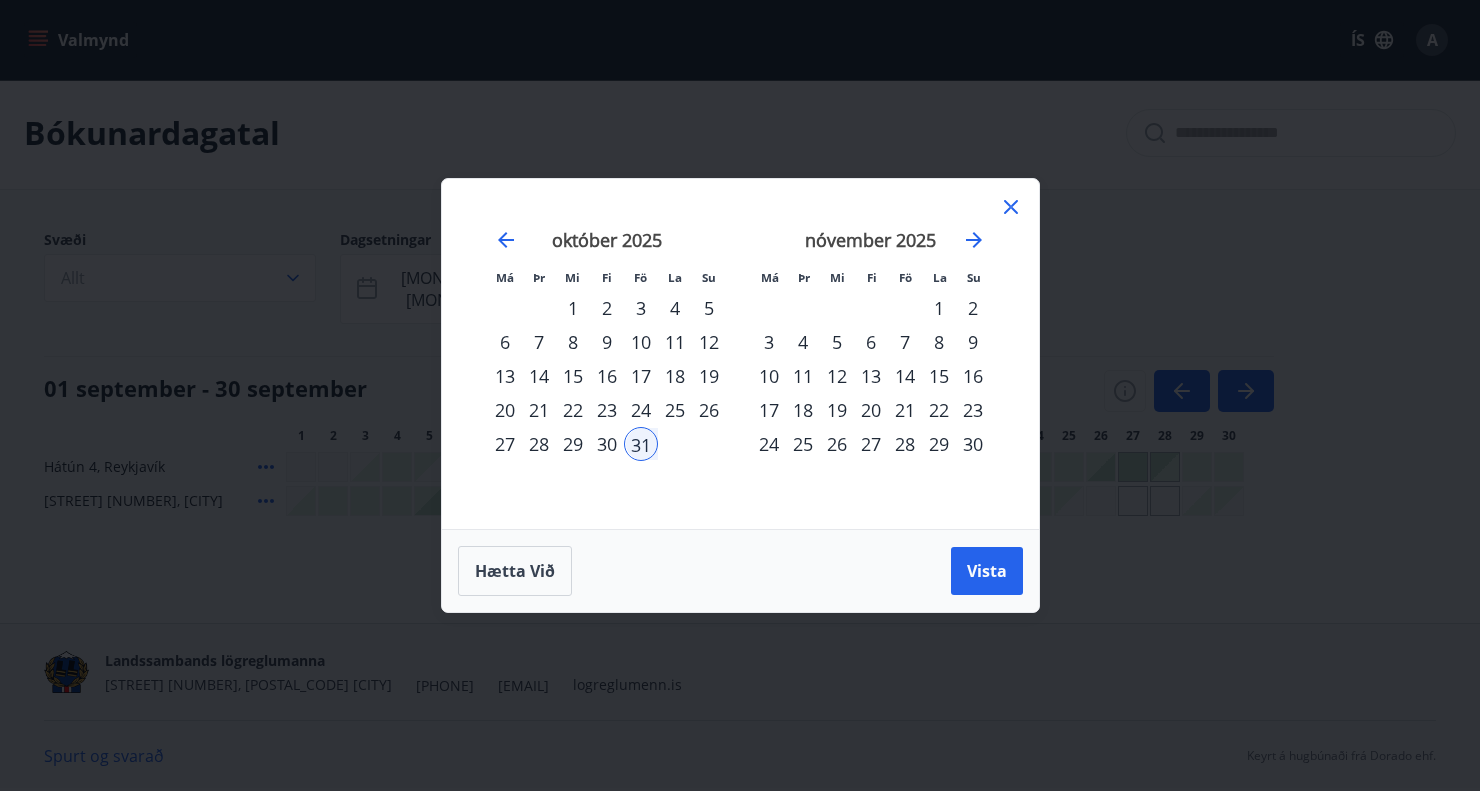 click on "2" at bounding box center [973, 308] 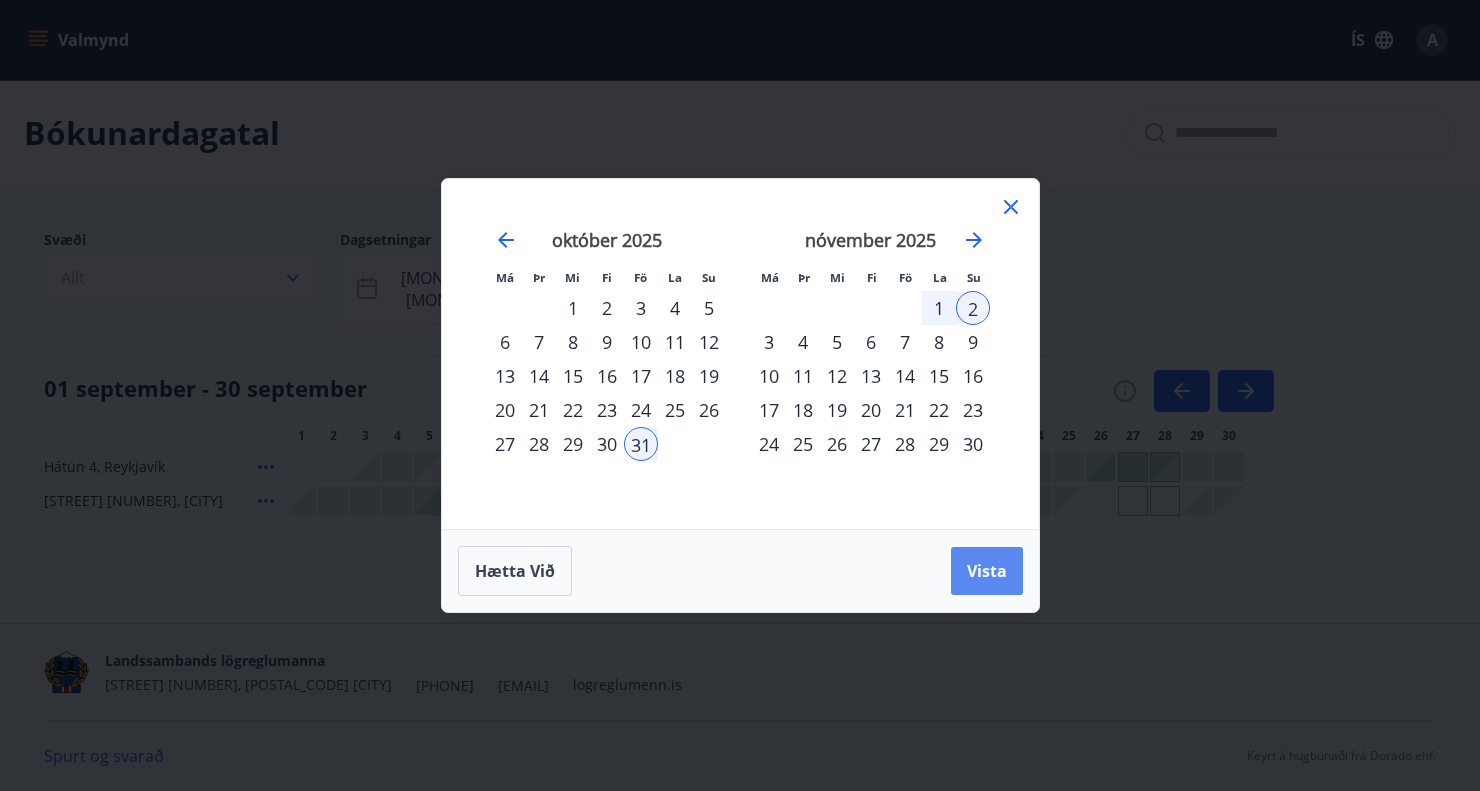 click on "Vista" at bounding box center (987, 571) 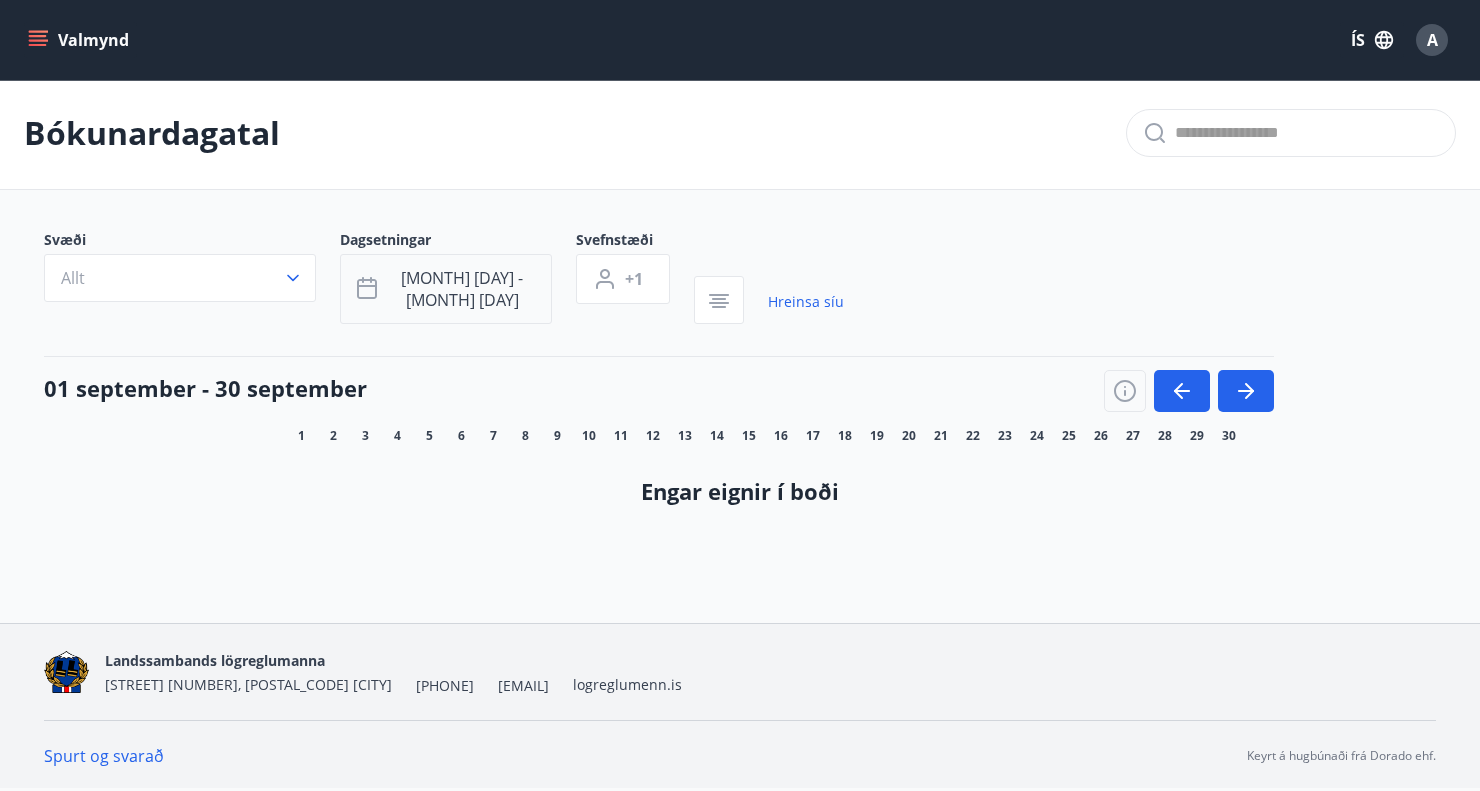 click 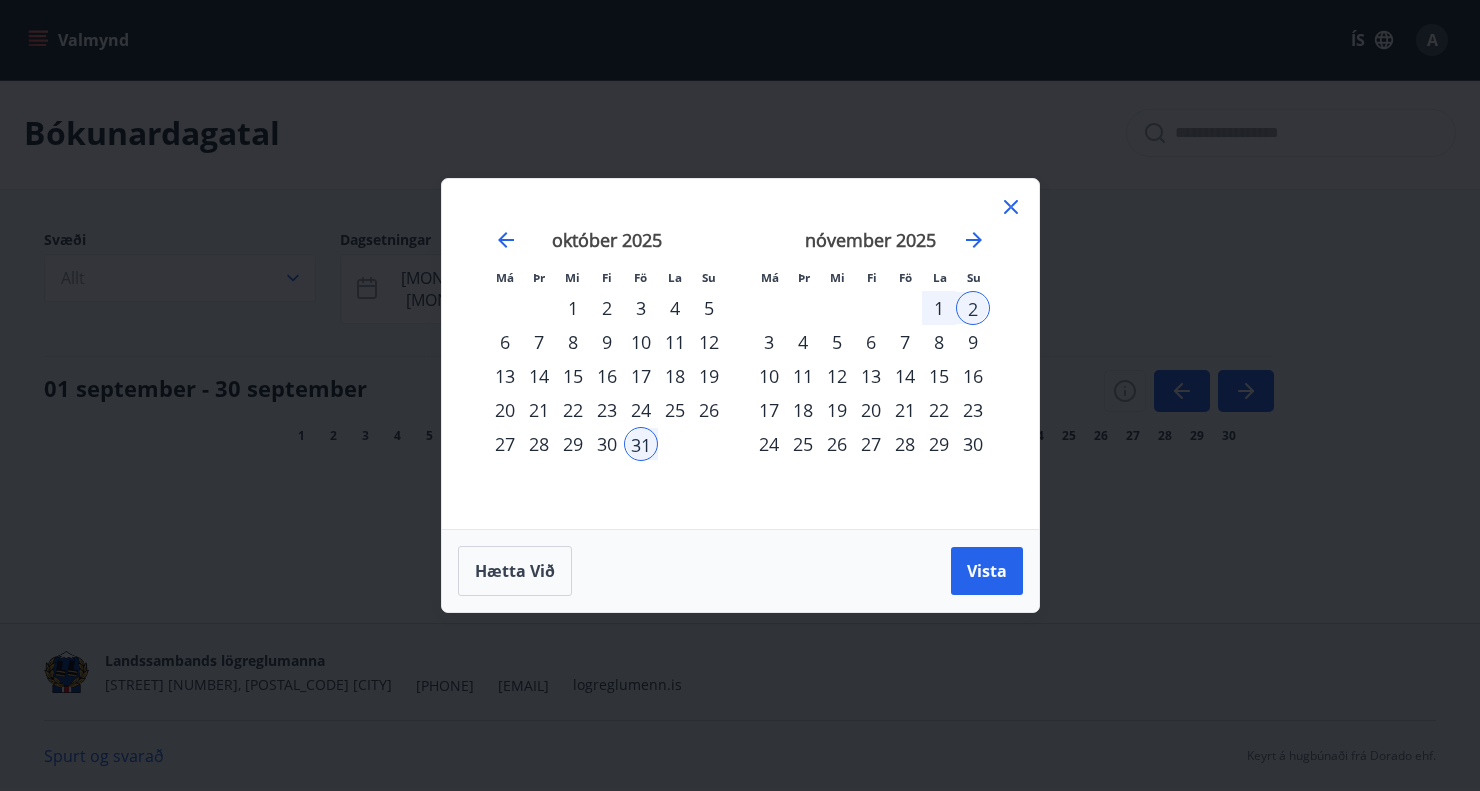 click on "7" at bounding box center [905, 342] 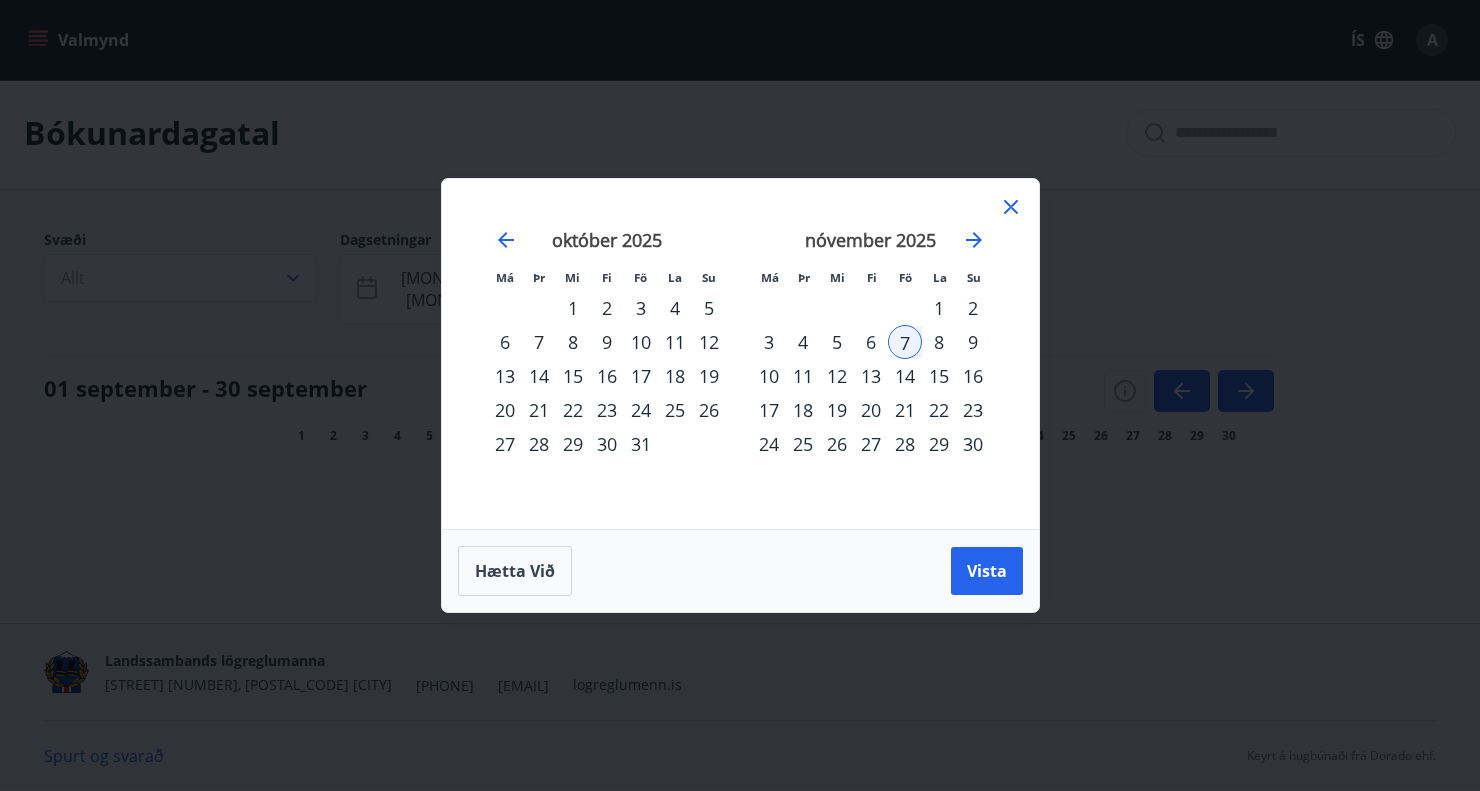 click on "8" at bounding box center (939, 342) 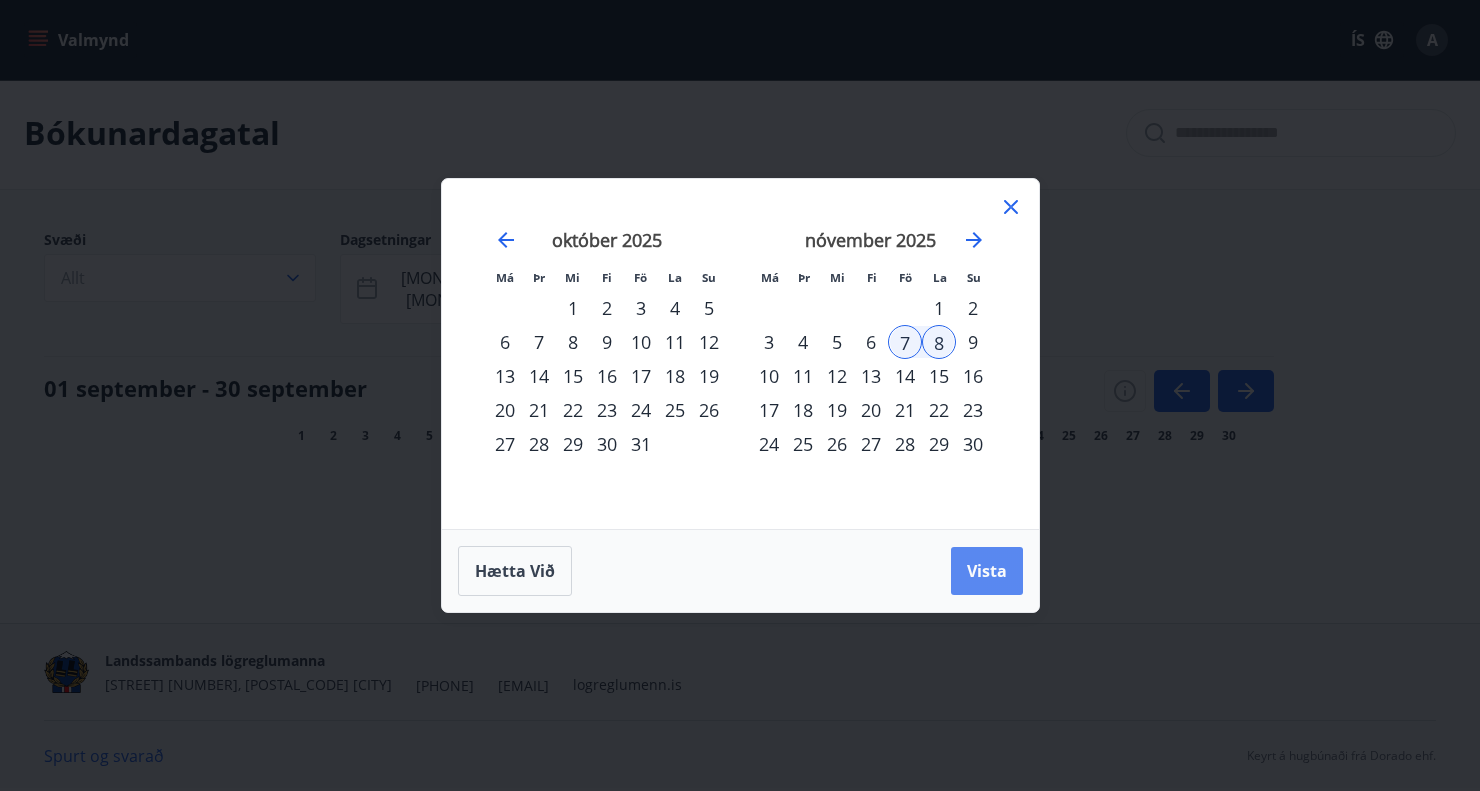 click on "Vista" at bounding box center [987, 571] 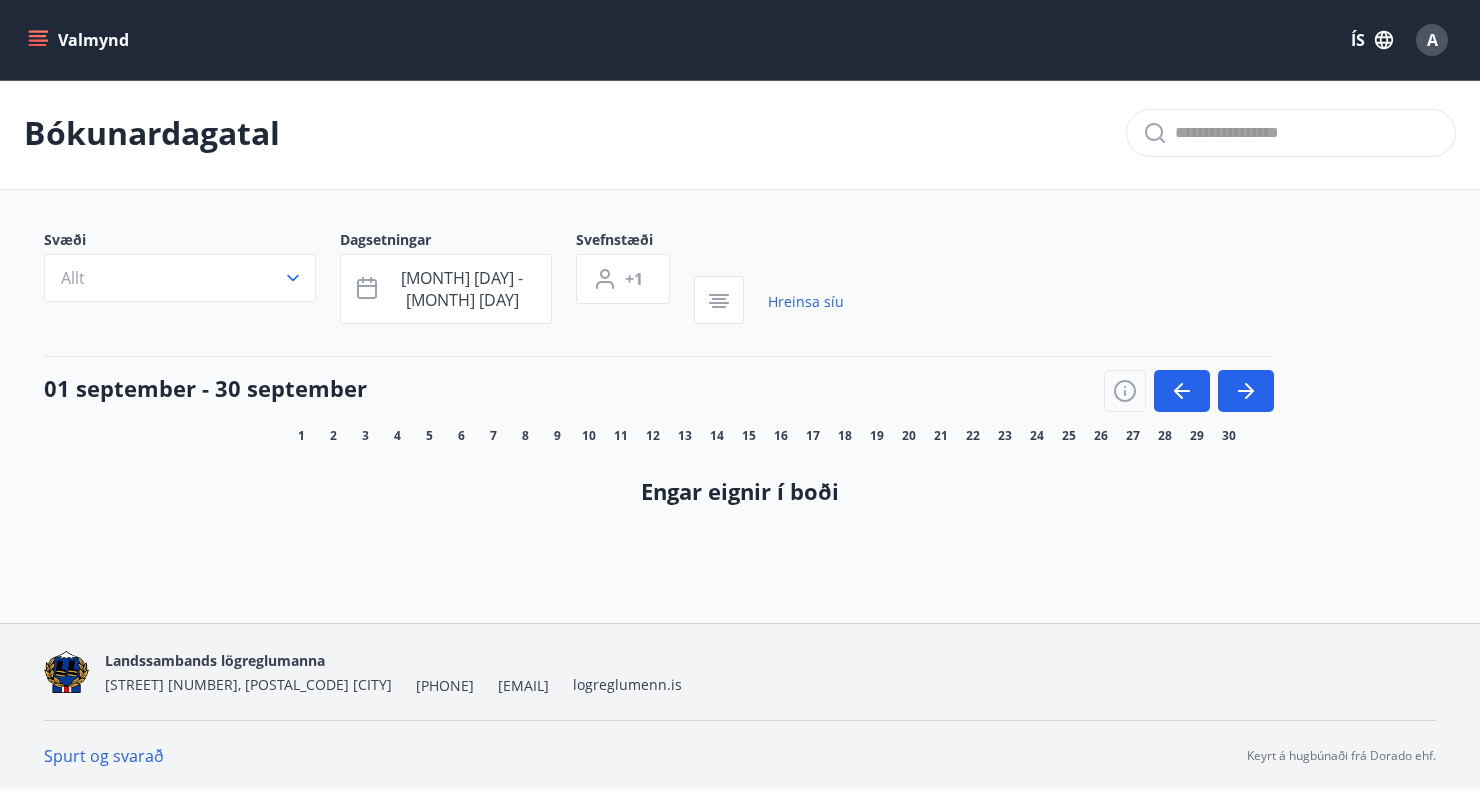 click on "Valmynd ÍS A Bókunardagatal Svæði Allt Dagsetningar nóv 07 - nóv 08 Svefnstæði +1 Hreinsa síu 01 september - 30 september 1 2 3 4 5 6 7 8 9 10 11 12 13 14 15 16 17 18 19 20 21 22 23 24 25 26 27 28 29 30 Engar eignir í boði Forsíða Orlofseignir Framboð Bókunardagatal Styrkir Ferðaávísun Gjafabréf og kort Afslættir Saga Spurt og svarað" at bounding box center [740, 310] 